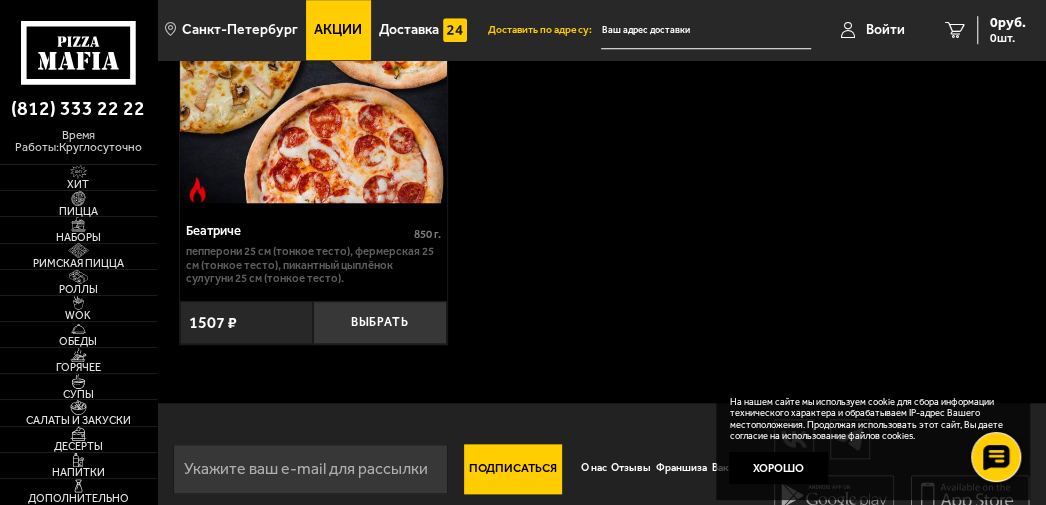 scroll, scrollTop: 889, scrollLeft: 0, axis: vertical 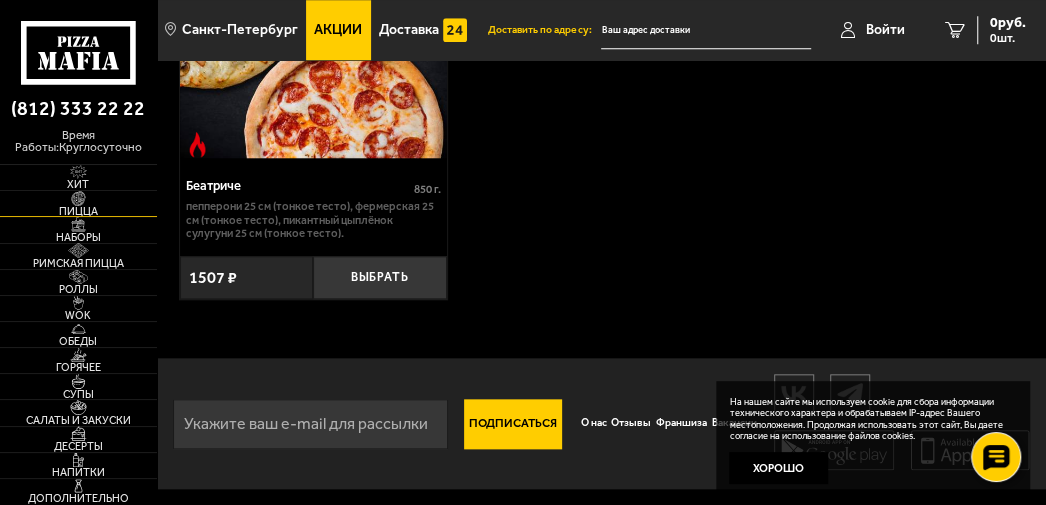click on "Пицца" at bounding box center [78, 211] 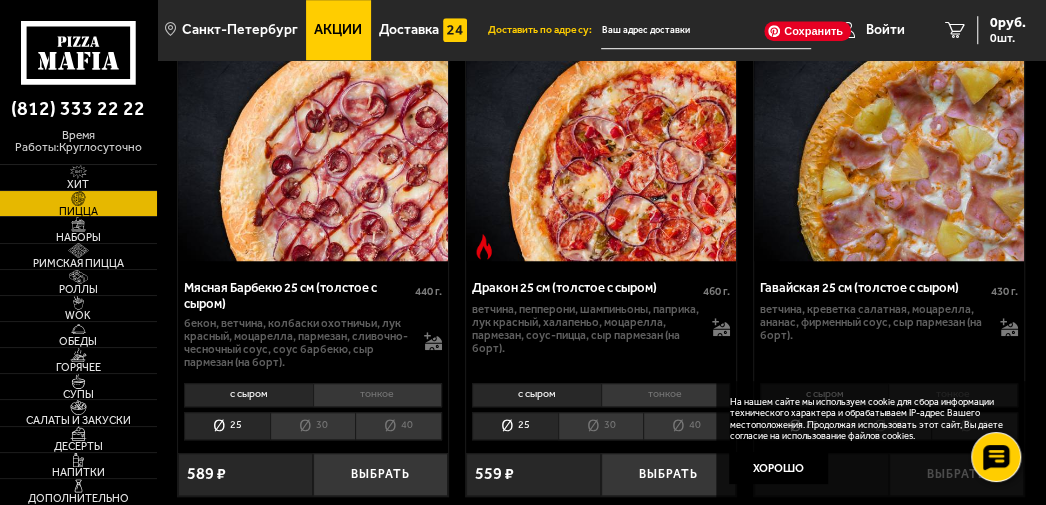 scroll, scrollTop: 4500, scrollLeft: 0, axis: vertical 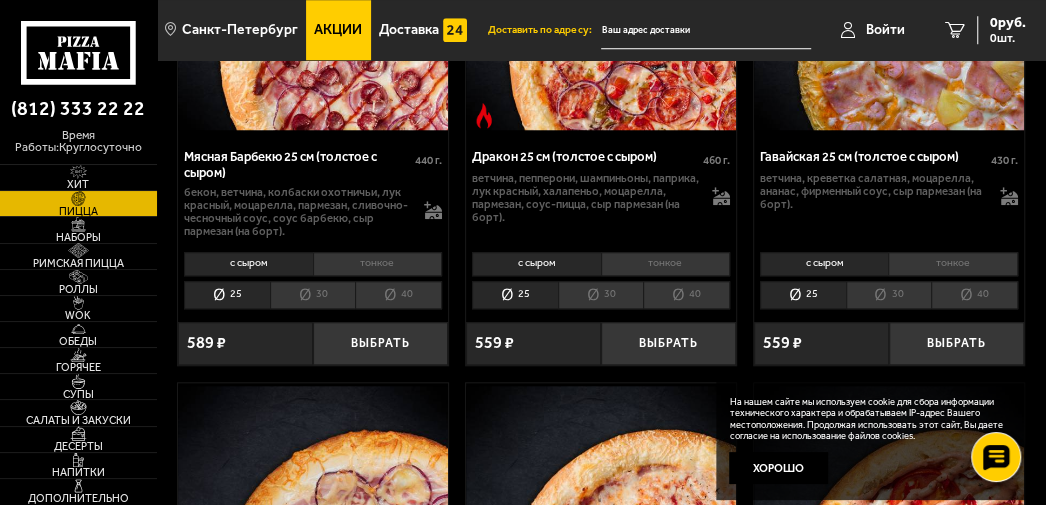 click at bounding box center [889, -5] 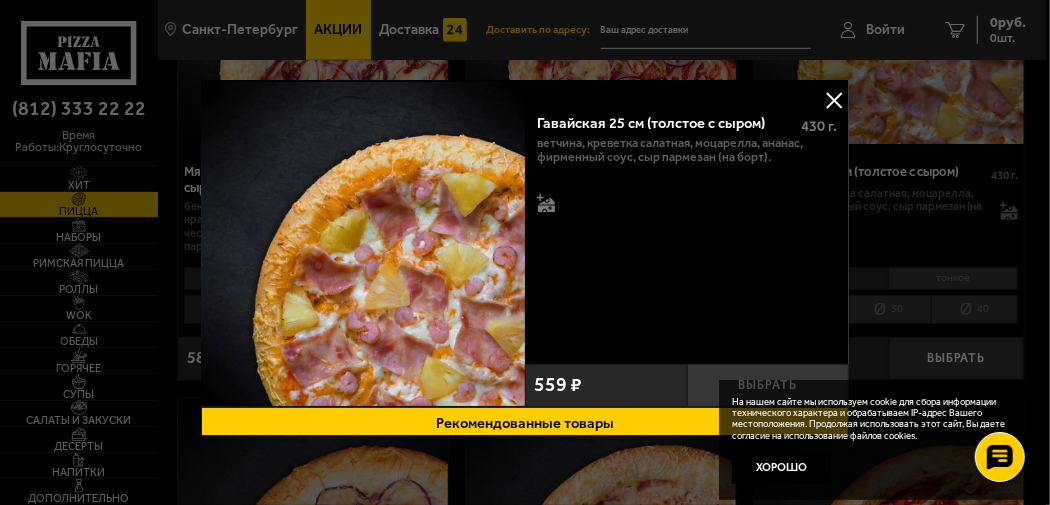 click on "Рекомендованные товары" at bounding box center [525, 423] 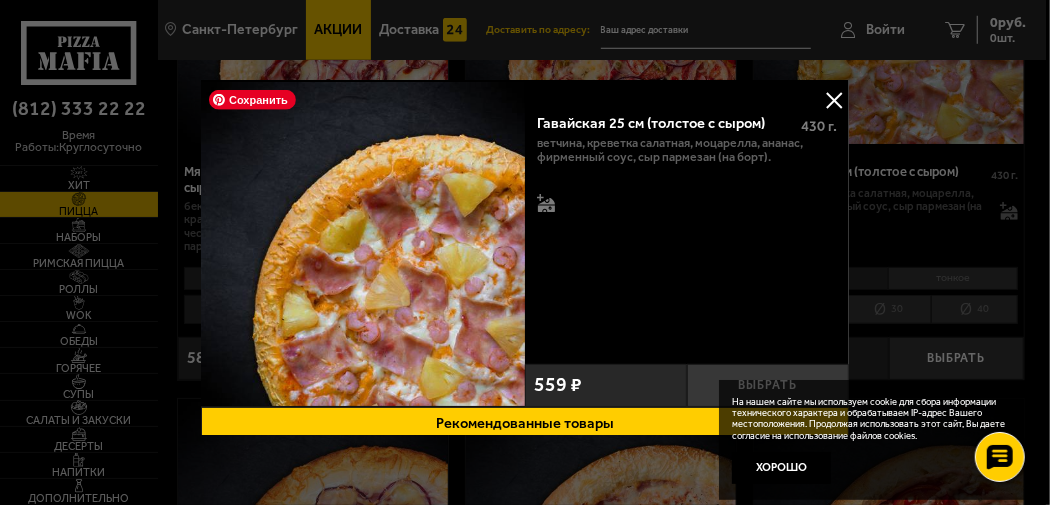 click at bounding box center [363, 243] 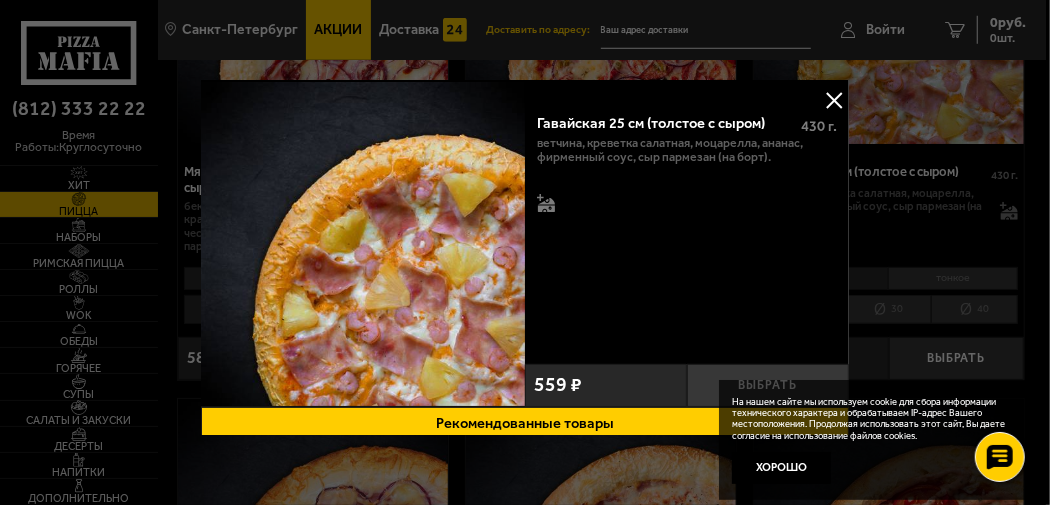 click at bounding box center (834, 100) 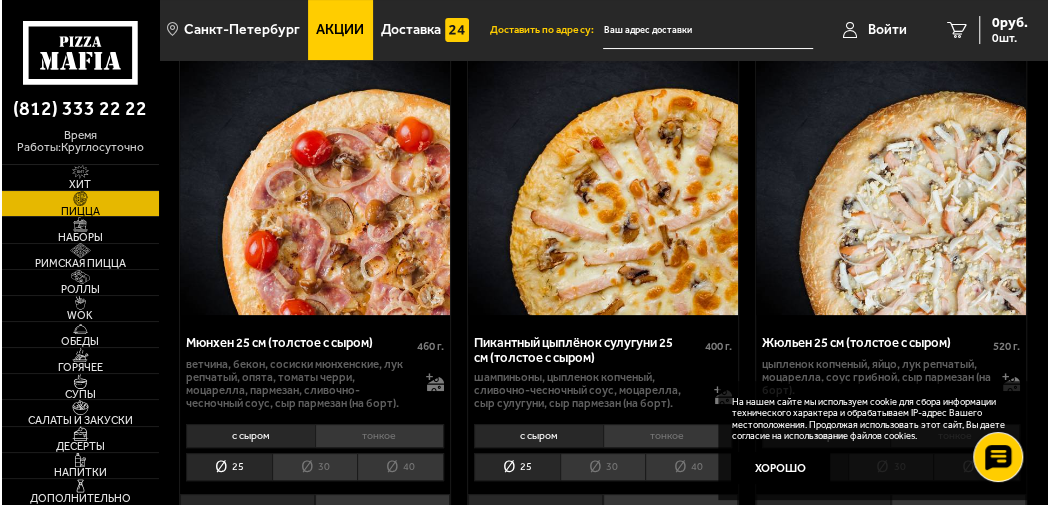 scroll, scrollTop: 3800, scrollLeft: 0, axis: vertical 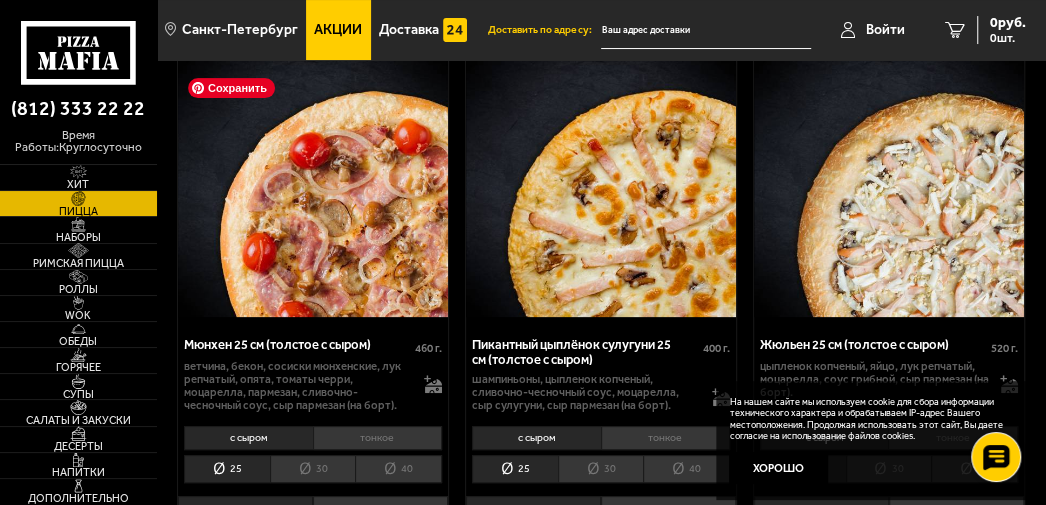 click at bounding box center [313, 182] 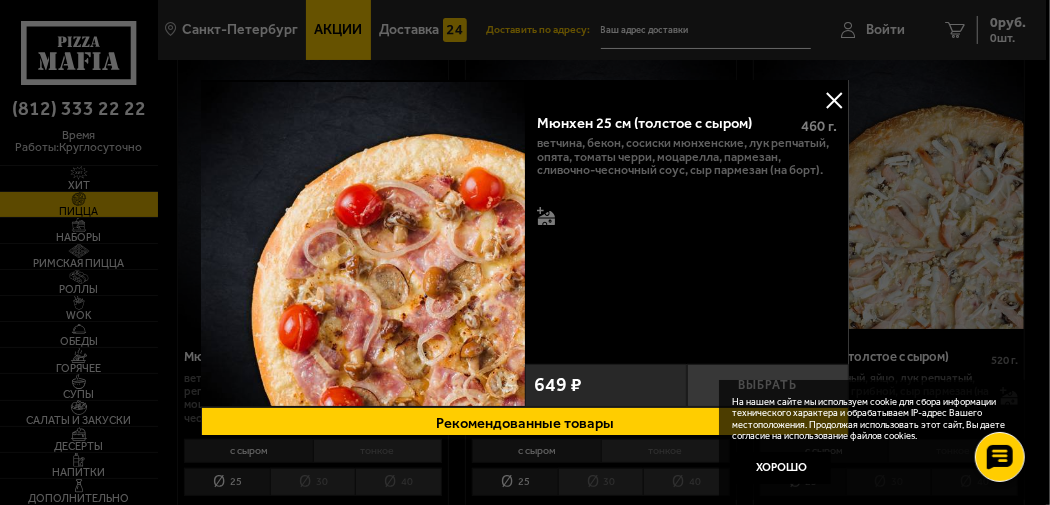 click at bounding box center [834, 100] 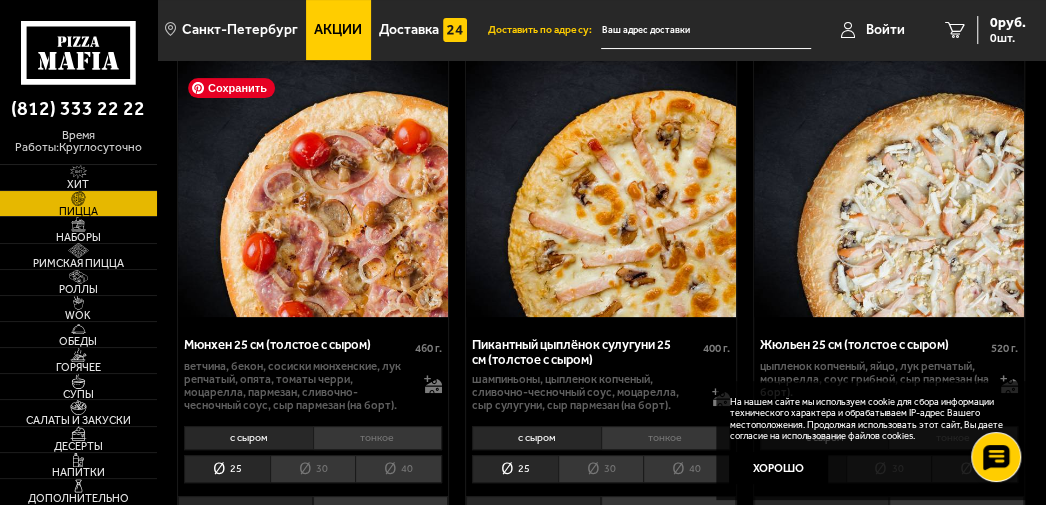 click at bounding box center (313, 182) 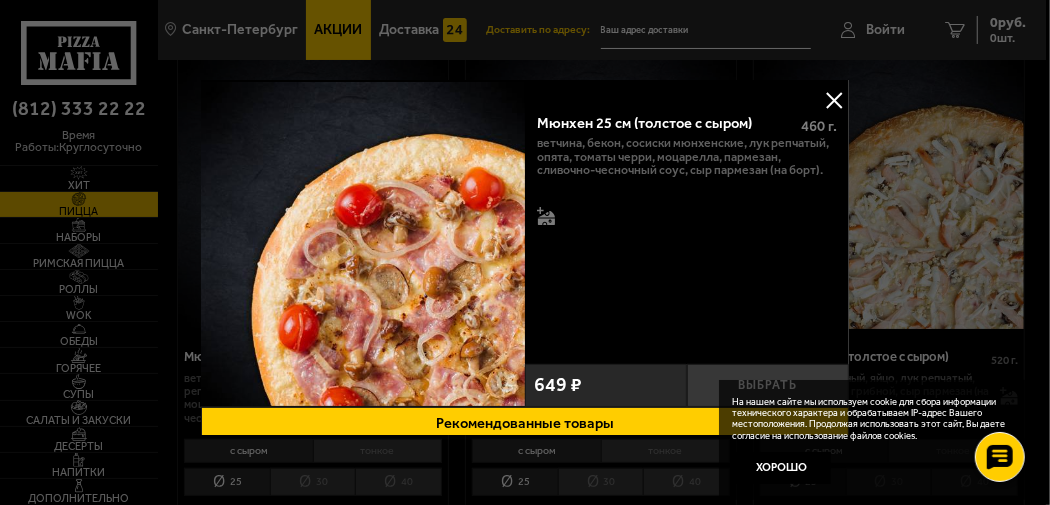 click on "Рекомендованные товары" at bounding box center (525, 423) 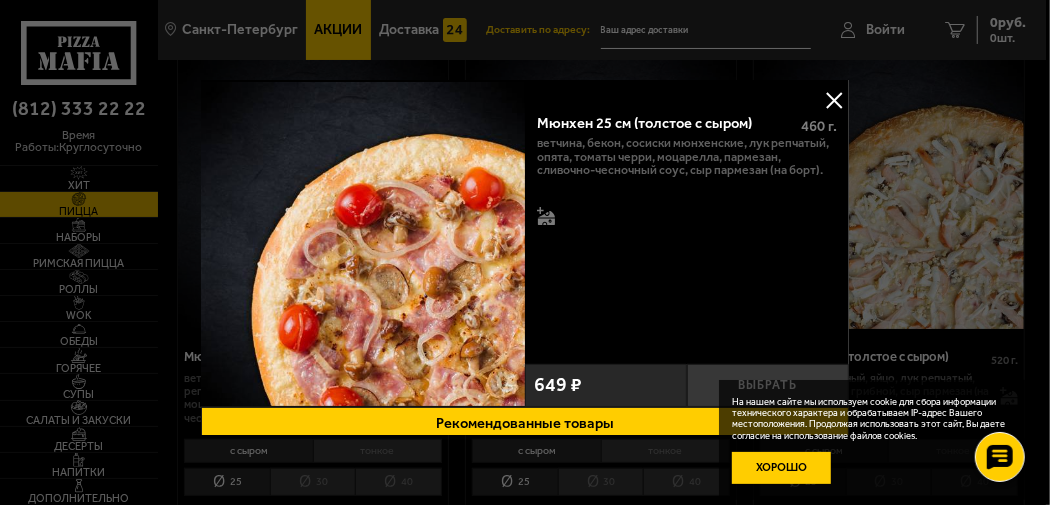 click on "Хорошо" at bounding box center (781, 468) 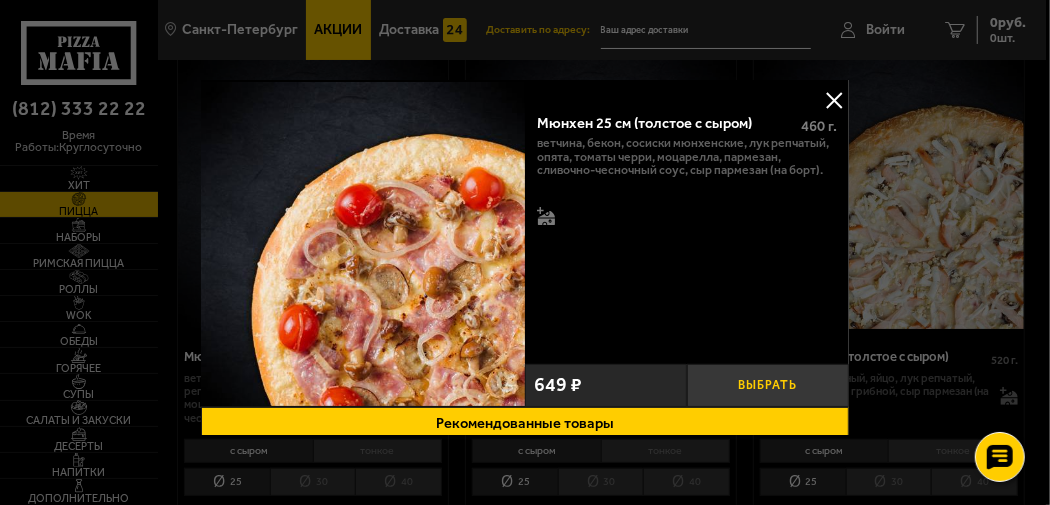 click on "Выбрать" at bounding box center [768, 385] 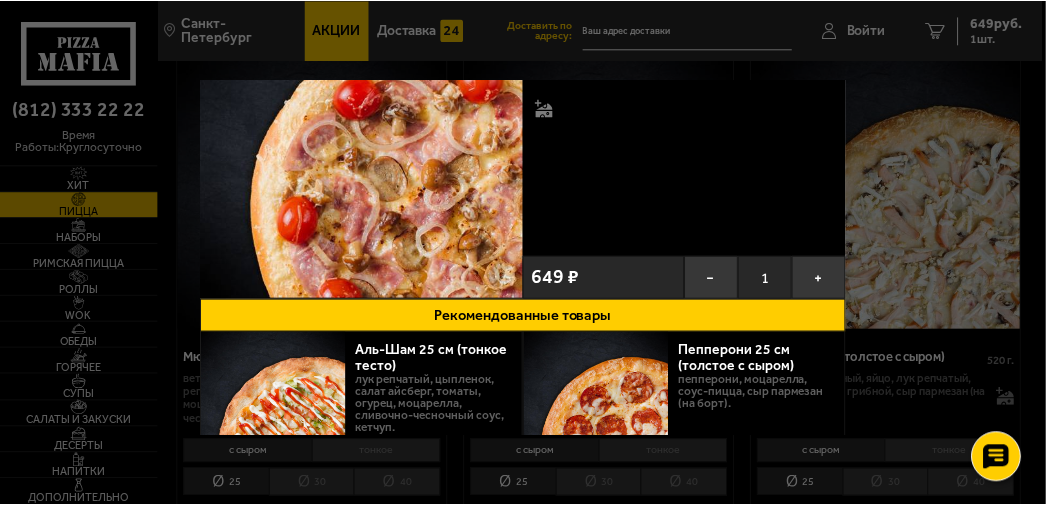 scroll, scrollTop: 188, scrollLeft: 0, axis: vertical 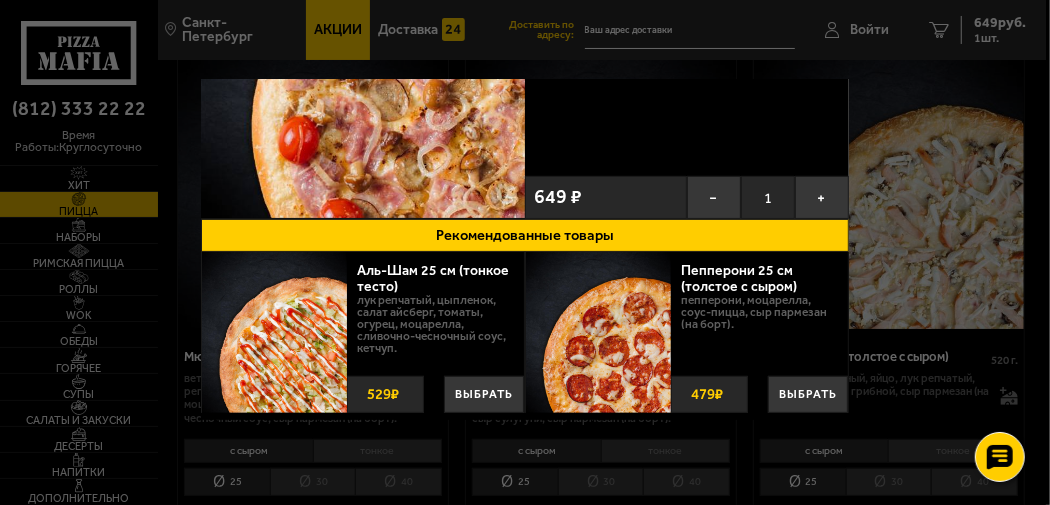 click at bounding box center [525, 252] 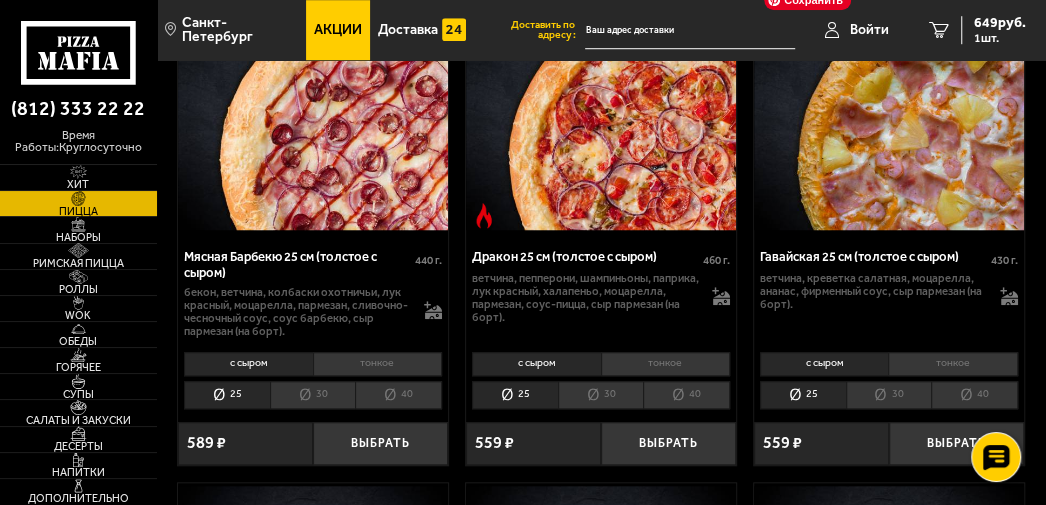 scroll, scrollTop: 4500, scrollLeft: 0, axis: vertical 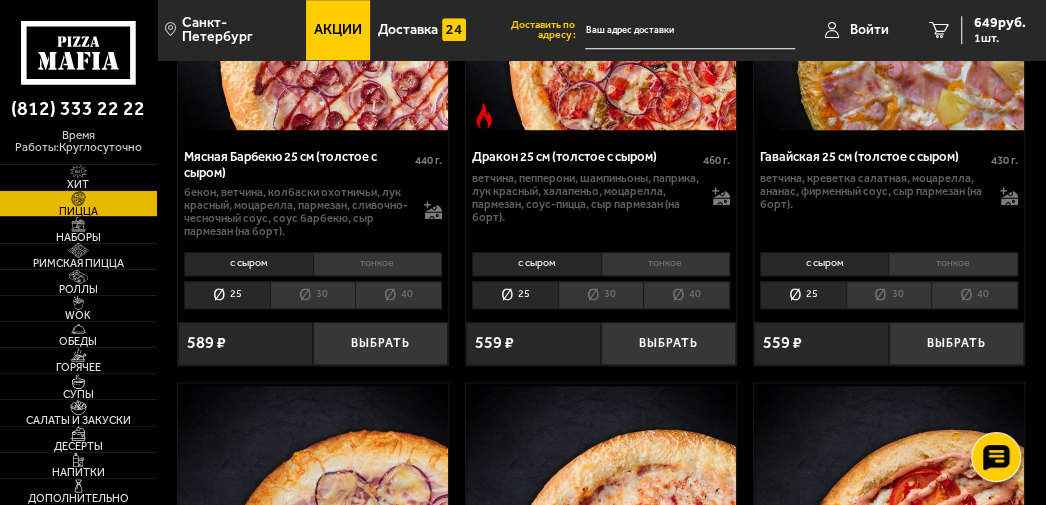 click on "ветчина, креветка салатная, моцарелла, ананас, фирменный соус, сыр пармезан (на борт)." at bounding box center [874, 191] 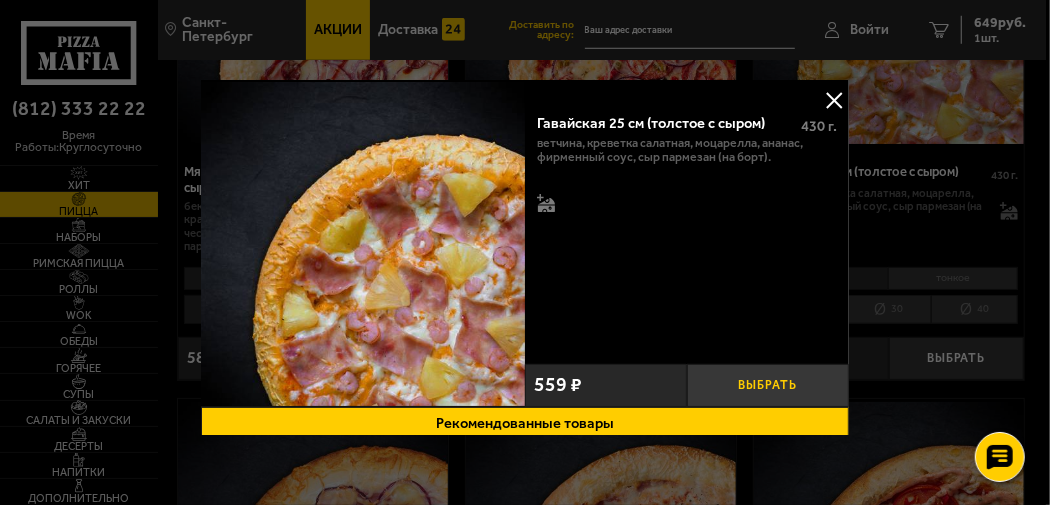click on "Выбрать" at bounding box center [768, 385] 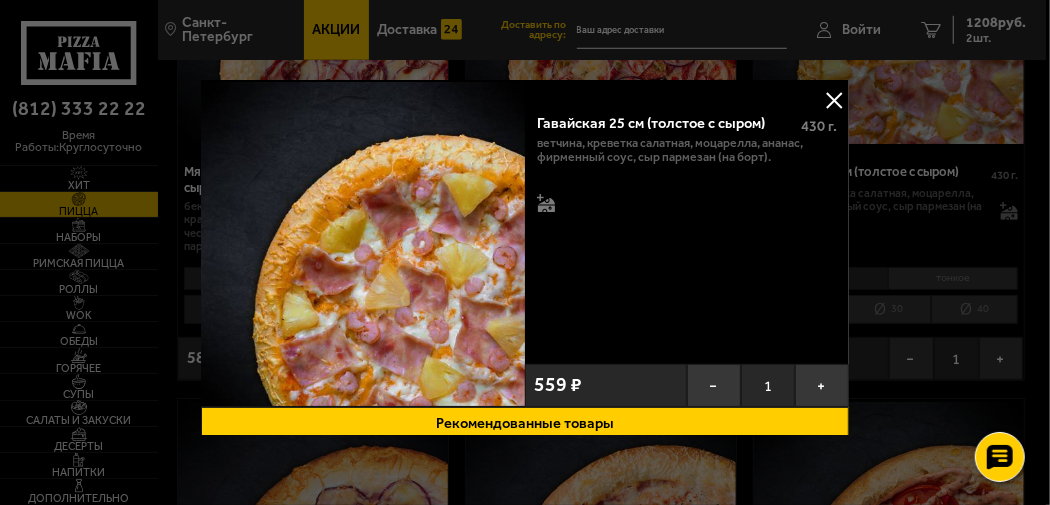 click at bounding box center [834, 100] 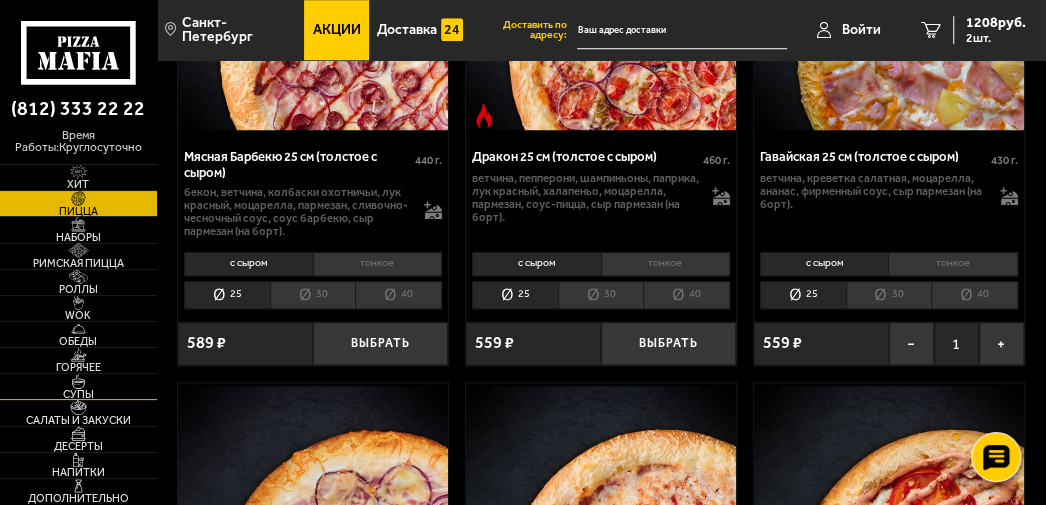 click on "Супы" at bounding box center (78, 394) 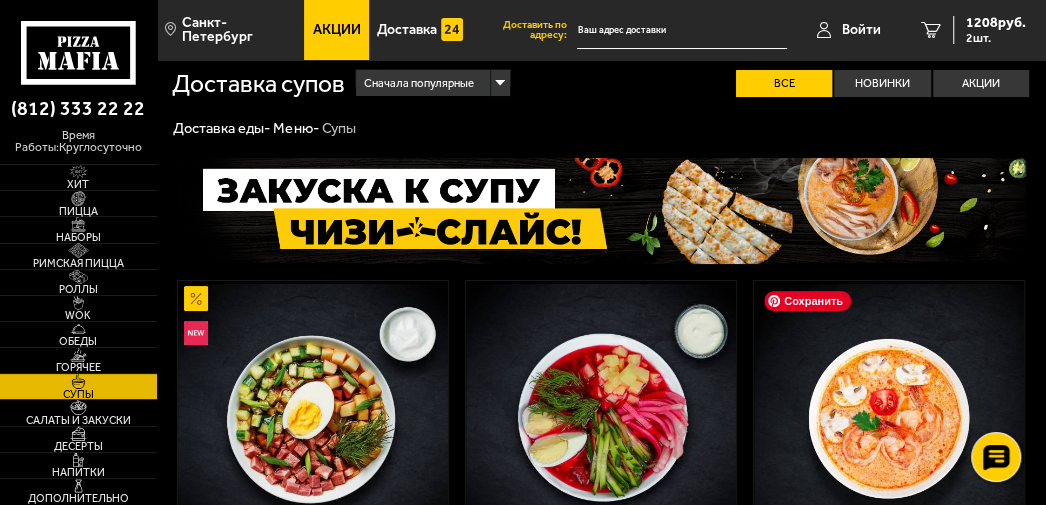 click at bounding box center (889, 418) 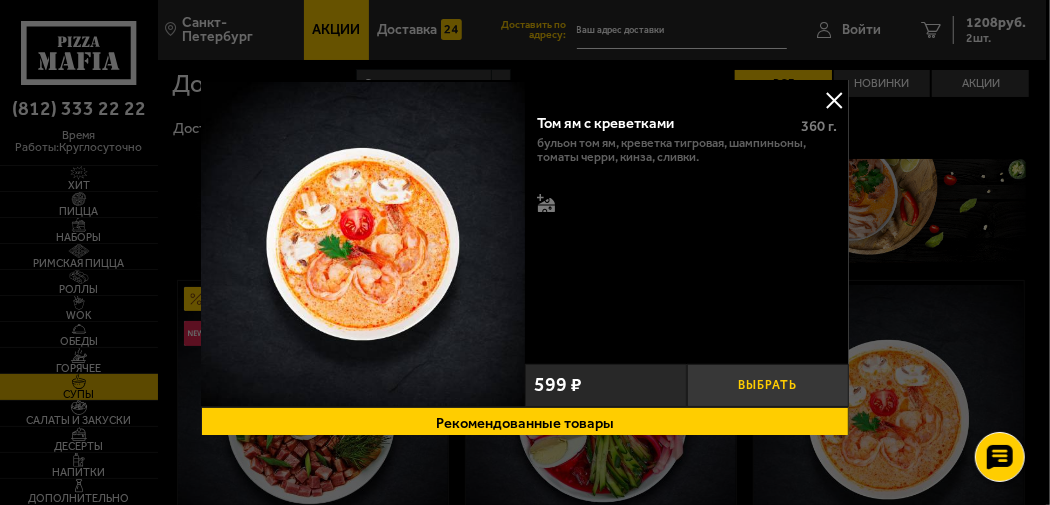 click on "Выбрать" at bounding box center [768, 385] 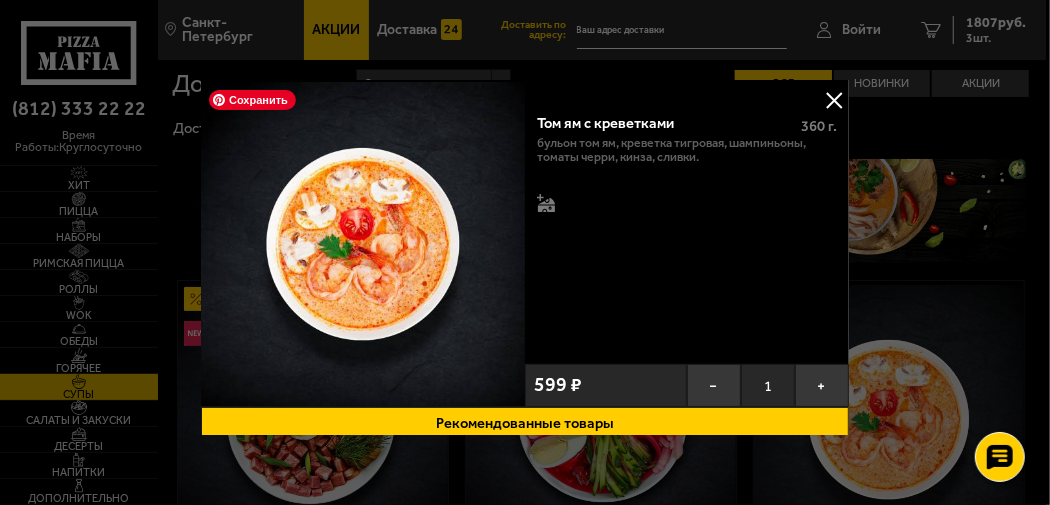 click at bounding box center [363, 243] 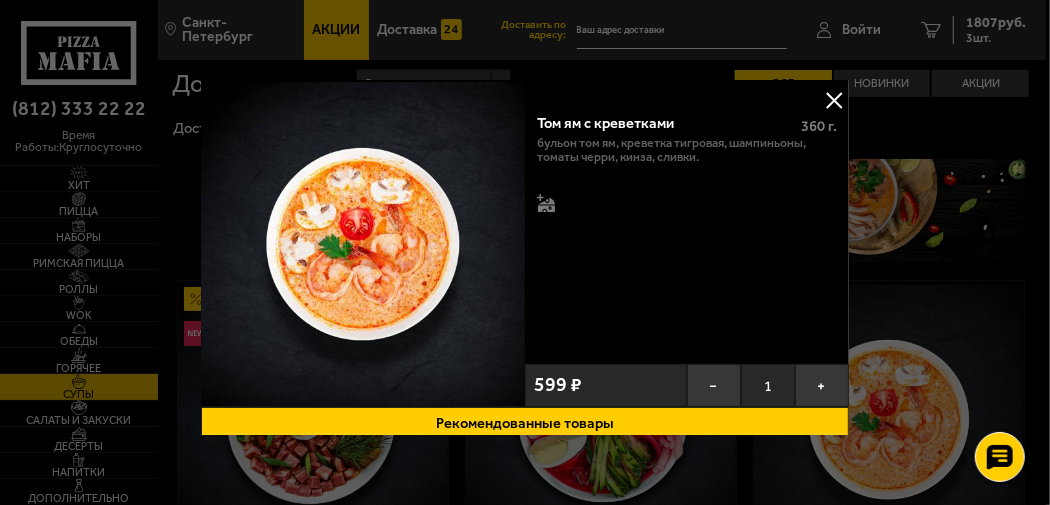 click at bounding box center [834, 100] 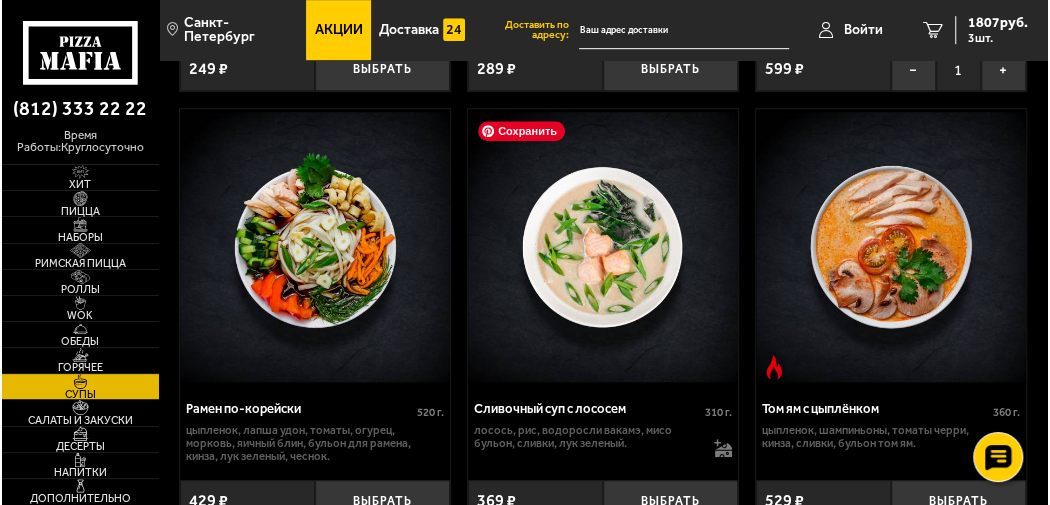scroll, scrollTop: 700, scrollLeft: 0, axis: vertical 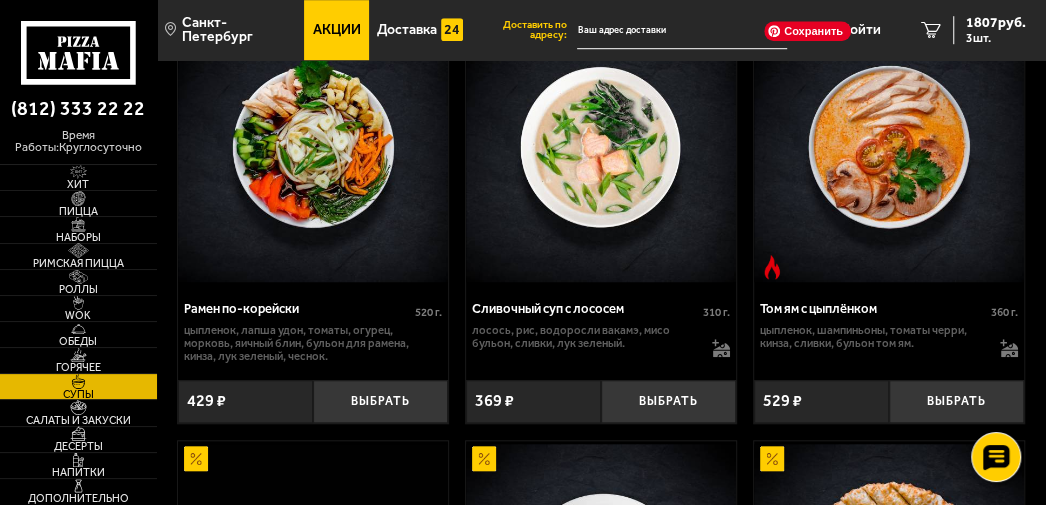 click at bounding box center (889, 146) 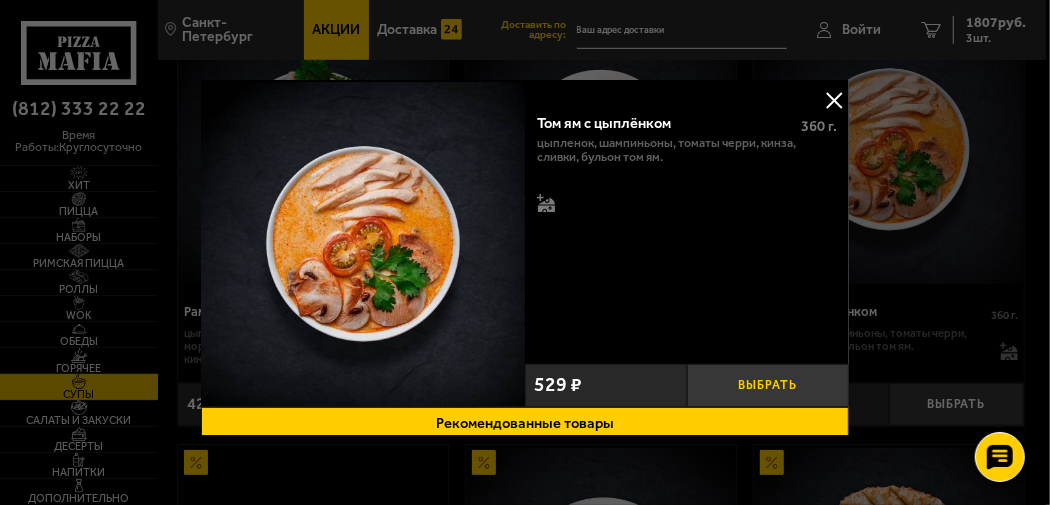 click on "Выбрать" at bounding box center [768, 385] 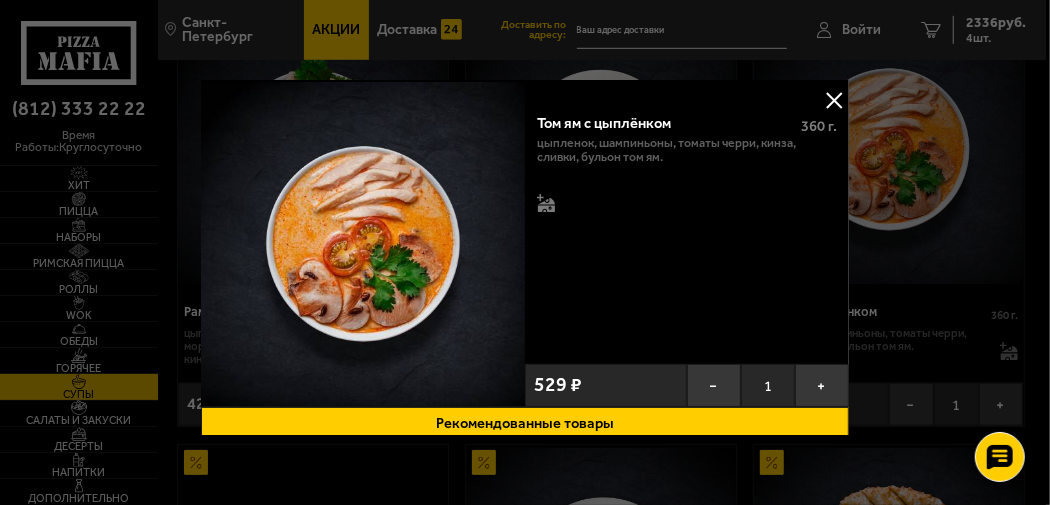 click on "Том ям с цыплёнком 360   г . цыпленок, шампиньоны, томаты черри, кинза, сливки, бульон том ям." at bounding box center [687, 227] 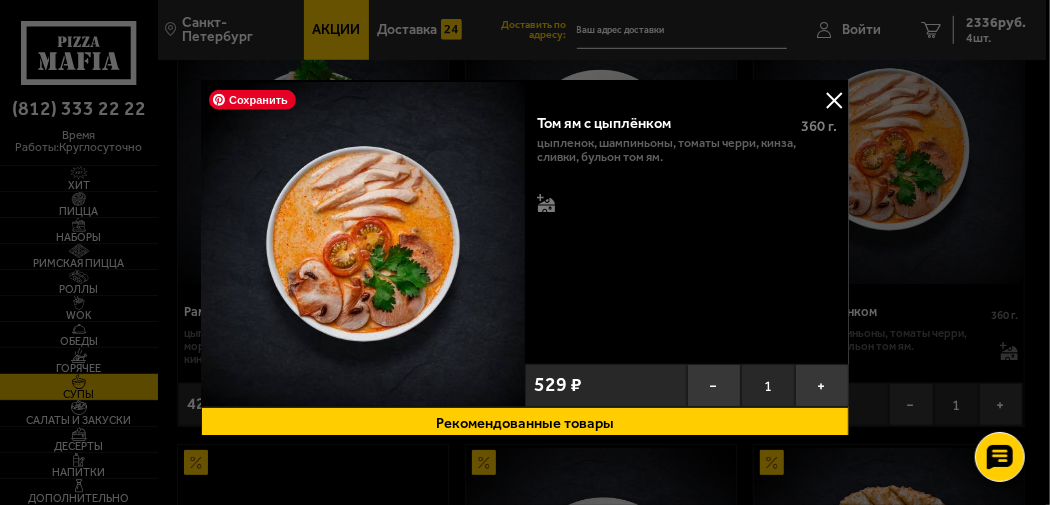click at bounding box center [363, 243] 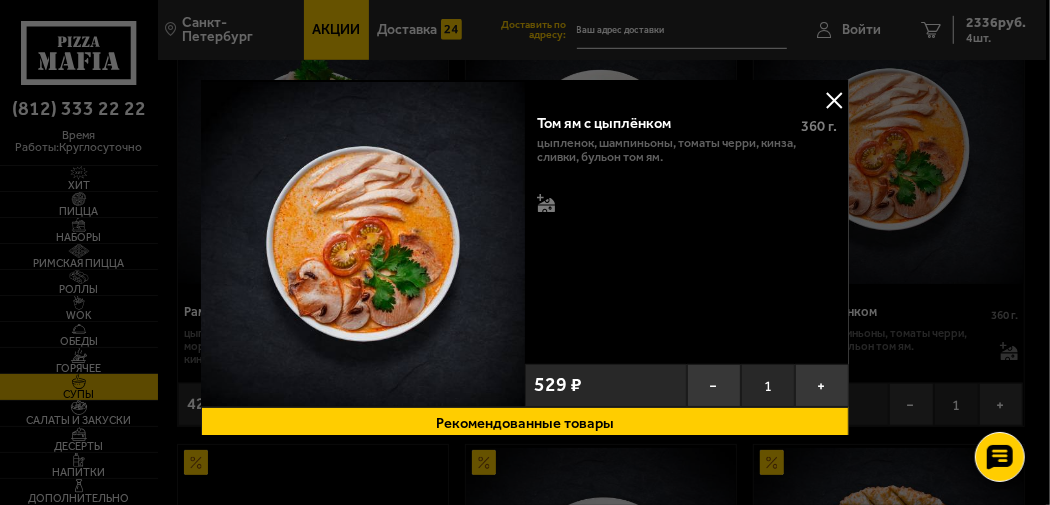click on "Рекомендованные товары" at bounding box center (525, 423) 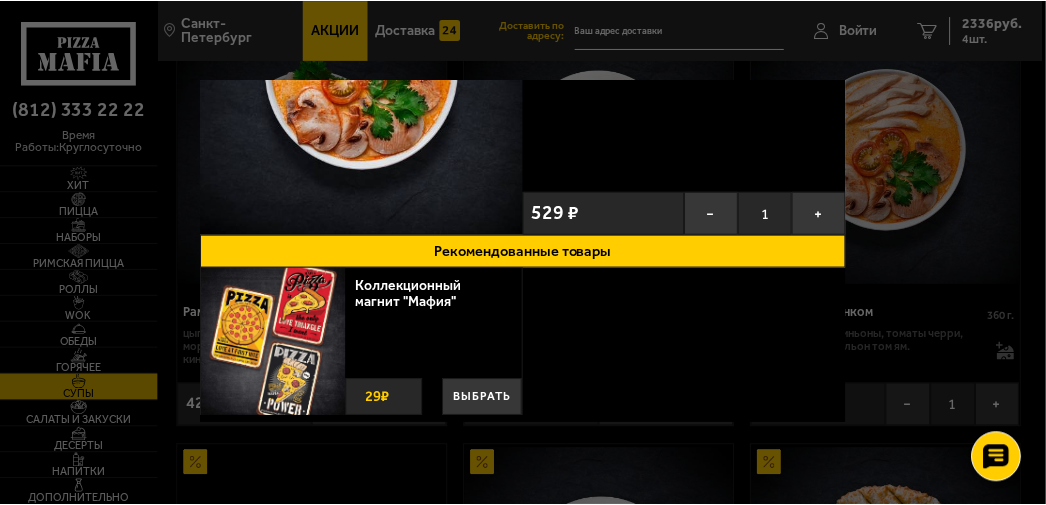 scroll, scrollTop: 175, scrollLeft: 0, axis: vertical 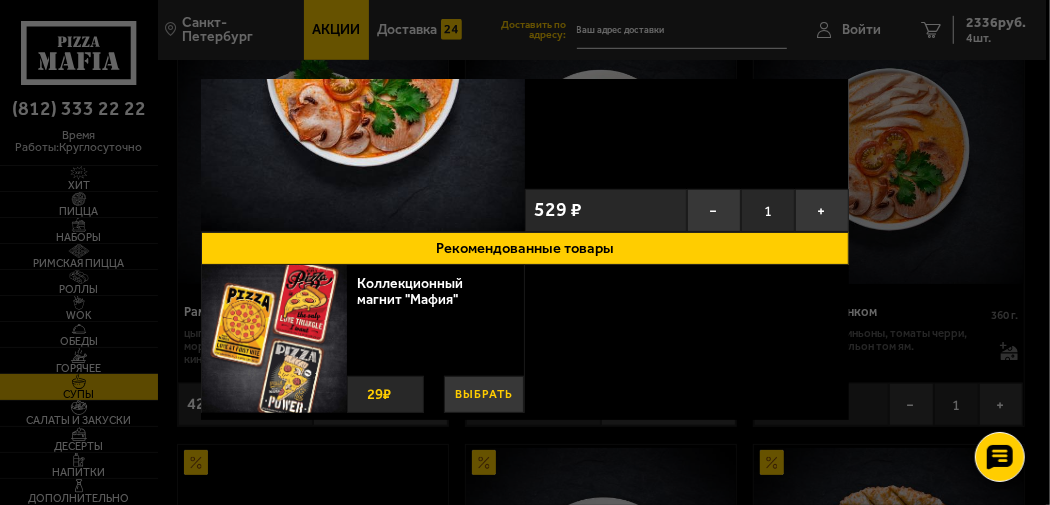 click on "Выбрать" at bounding box center (484, 394) 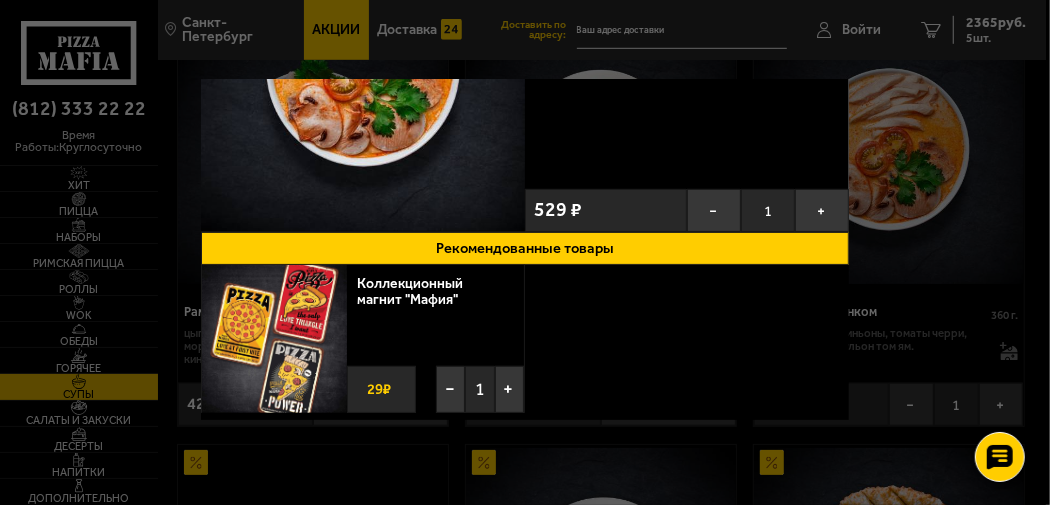 click on "Том ям с цыплёнком 360   г . цыпленок, шампиньоны, томаты черри, кинза, сливки, бульон том ям." at bounding box center (687, 52) 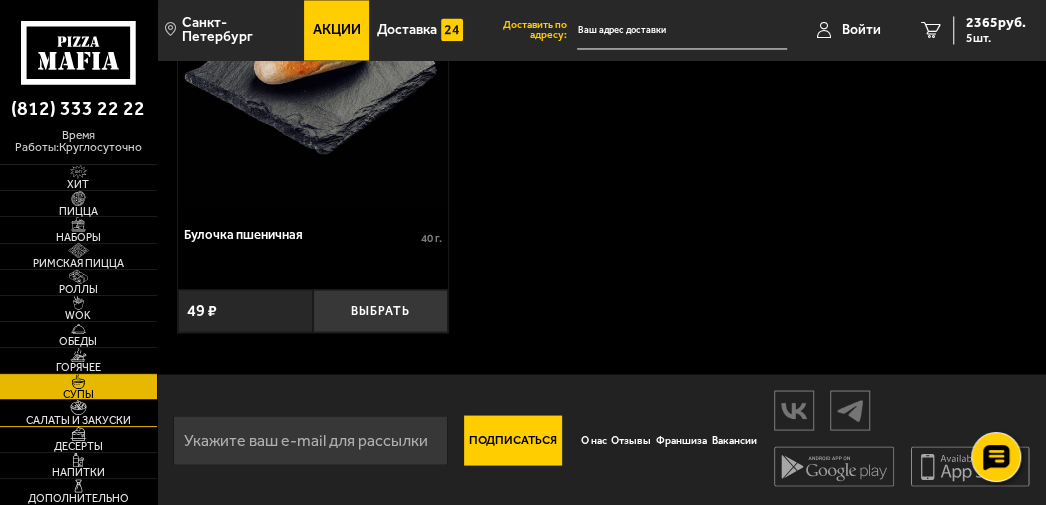 scroll, scrollTop: 1695, scrollLeft: 0, axis: vertical 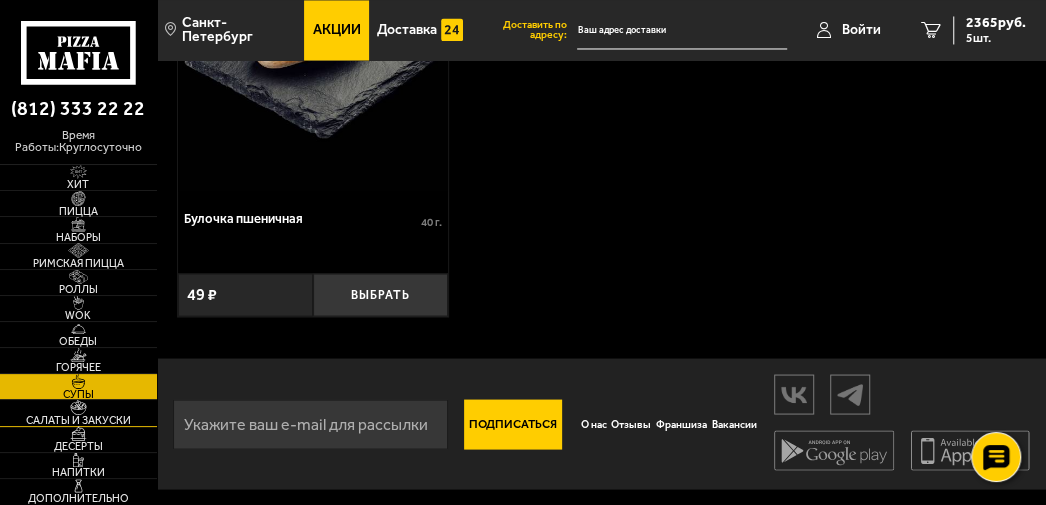 click on "Салаты и закуски" at bounding box center (78, 420) 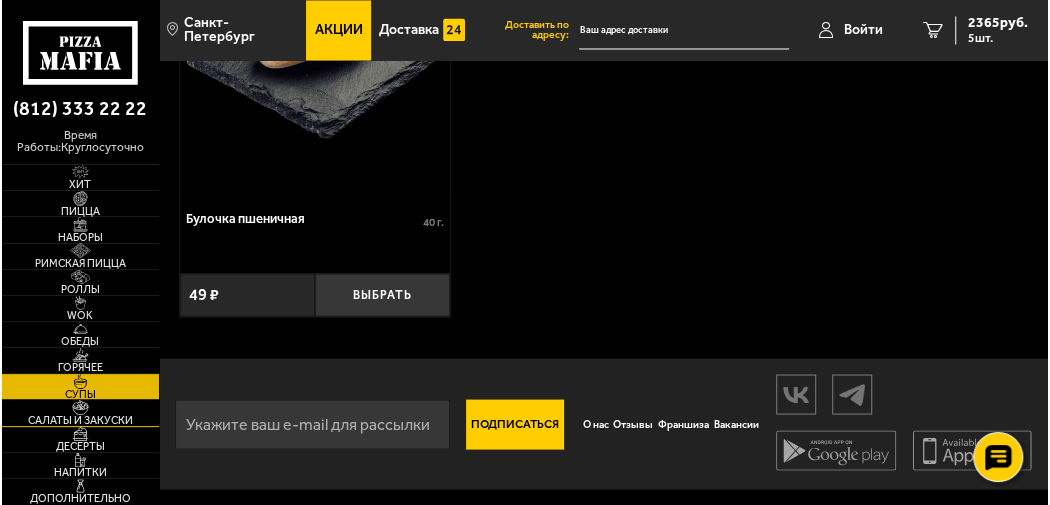 scroll, scrollTop: 0, scrollLeft: 0, axis: both 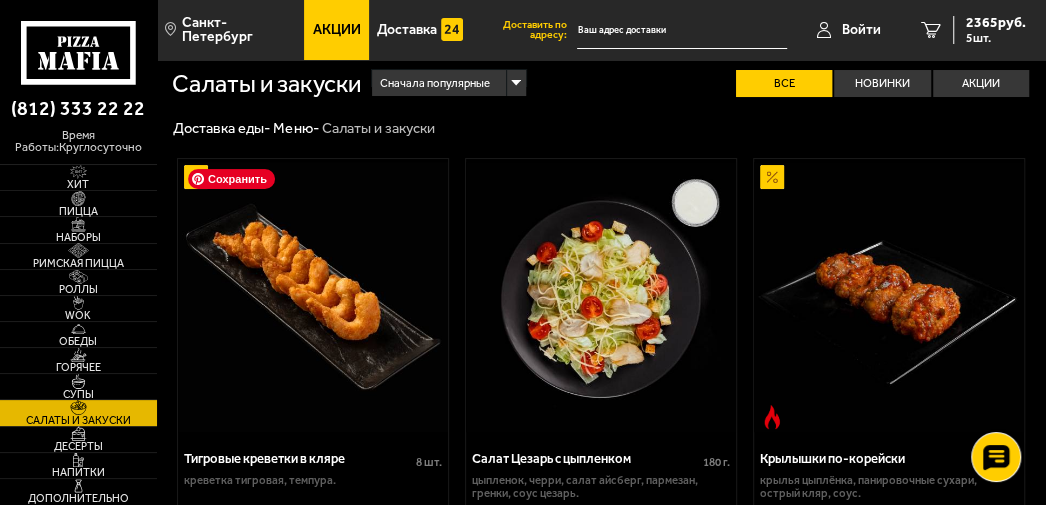 click at bounding box center (313, 296) 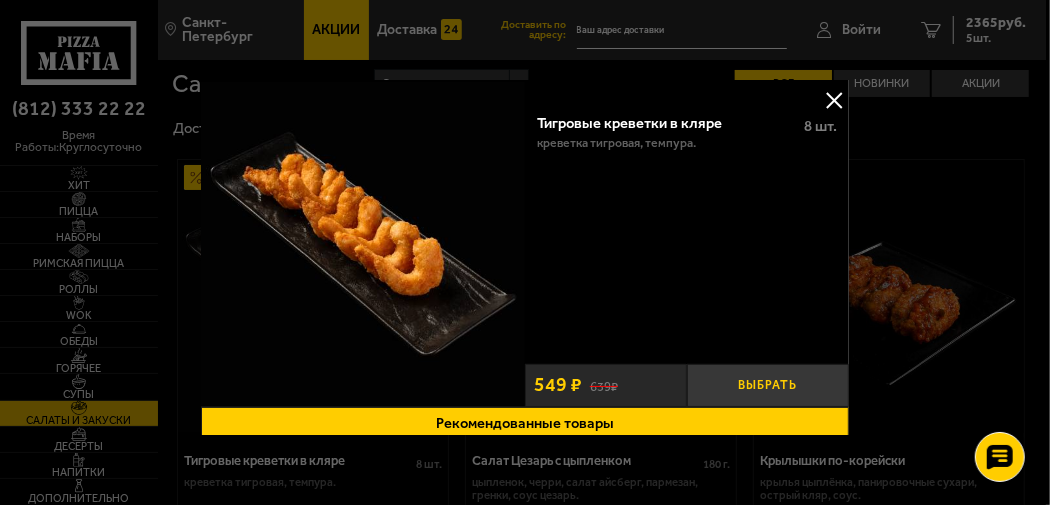click on "Выбрать" at bounding box center [768, 385] 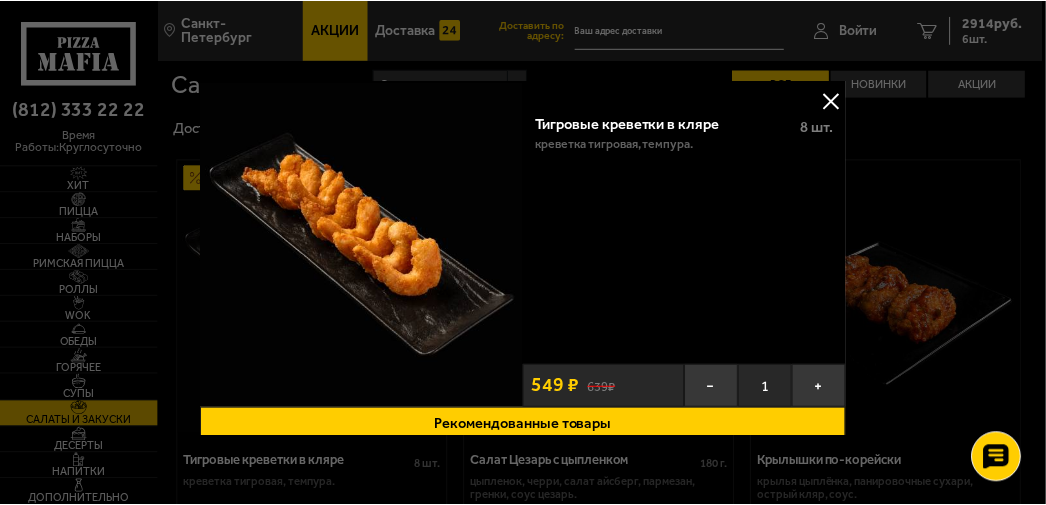 scroll, scrollTop: 175, scrollLeft: 0, axis: vertical 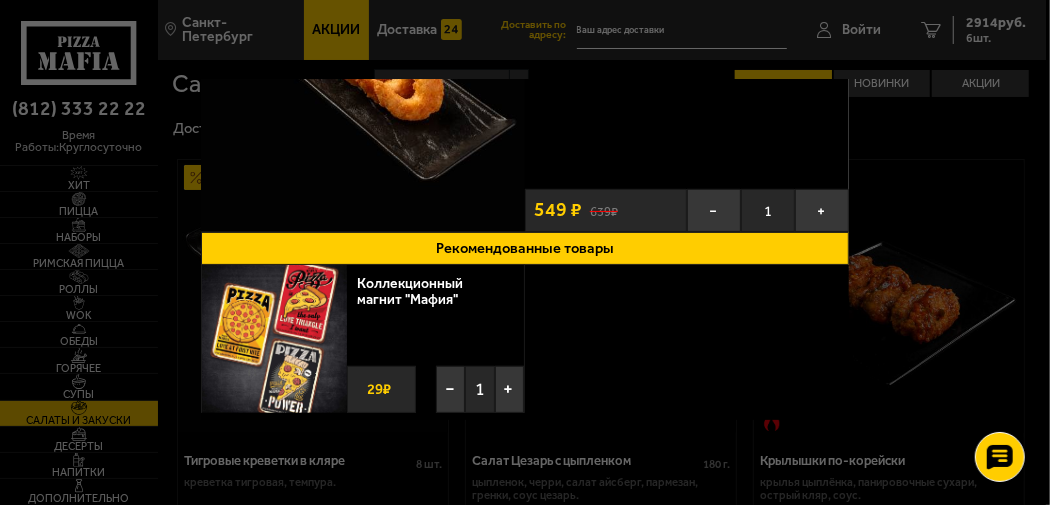 click on "Коллекционный магнит "Мафия" 0 − 1 + 29  ₽ − 1 + 29  ₽" at bounding box center [525, 342] 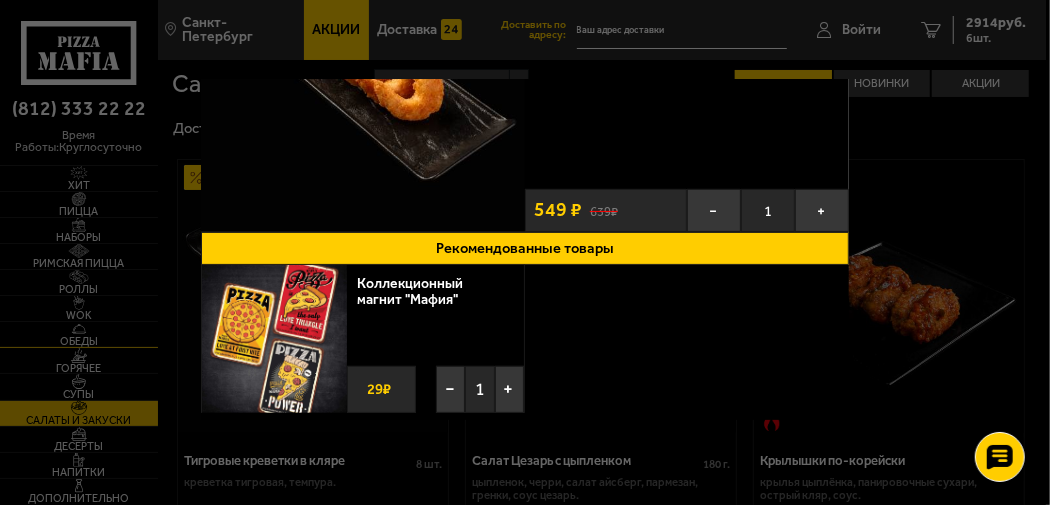 click at bounding box center (525, 252) 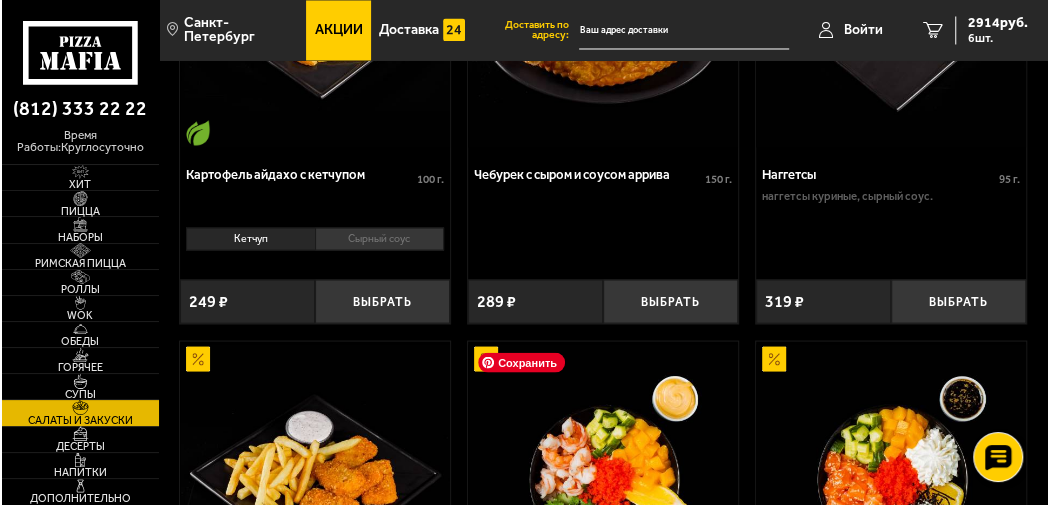 scroll, scrollTop: 1600, scrollLeft: 0, axis: vertical 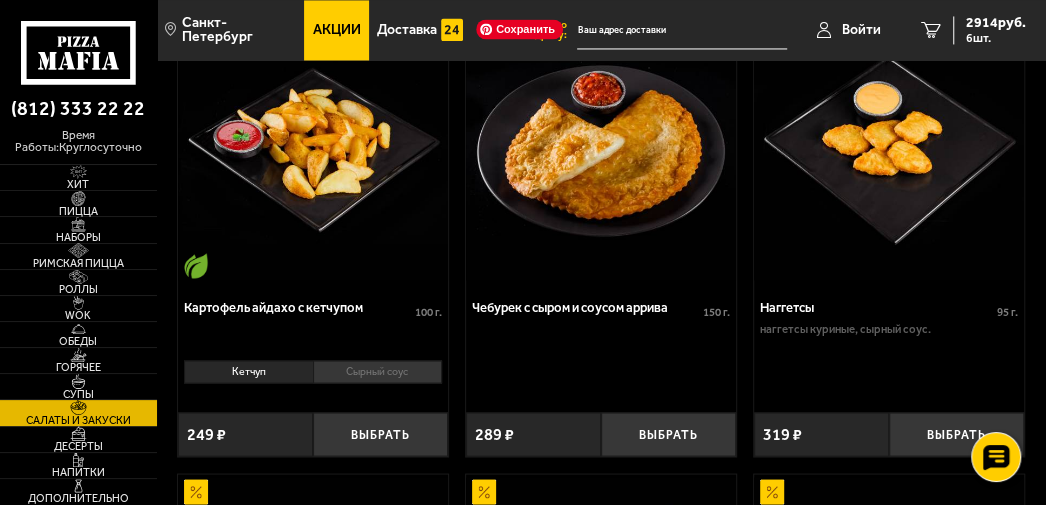click at bounding box center [601, 145] 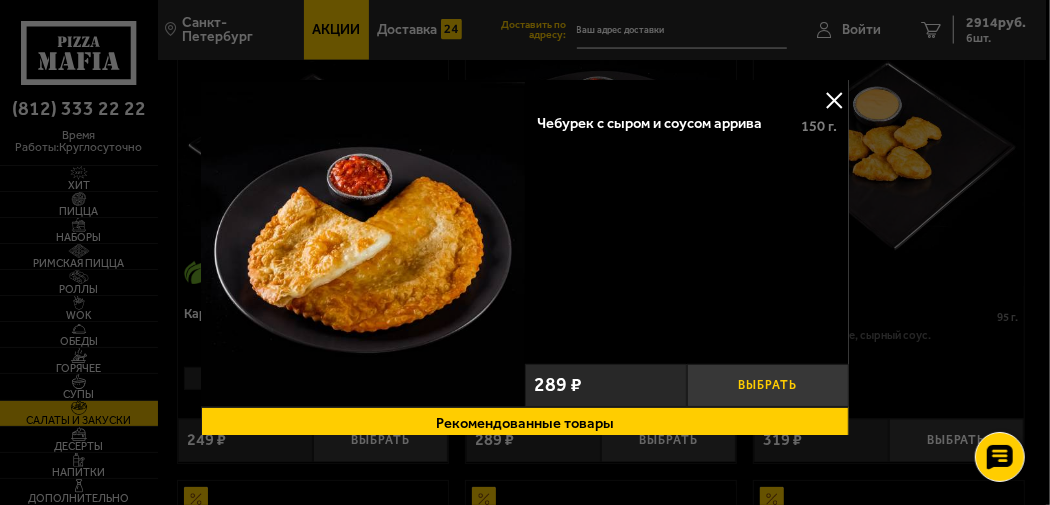click on "Выбрать" at bounding box center (768, 385) 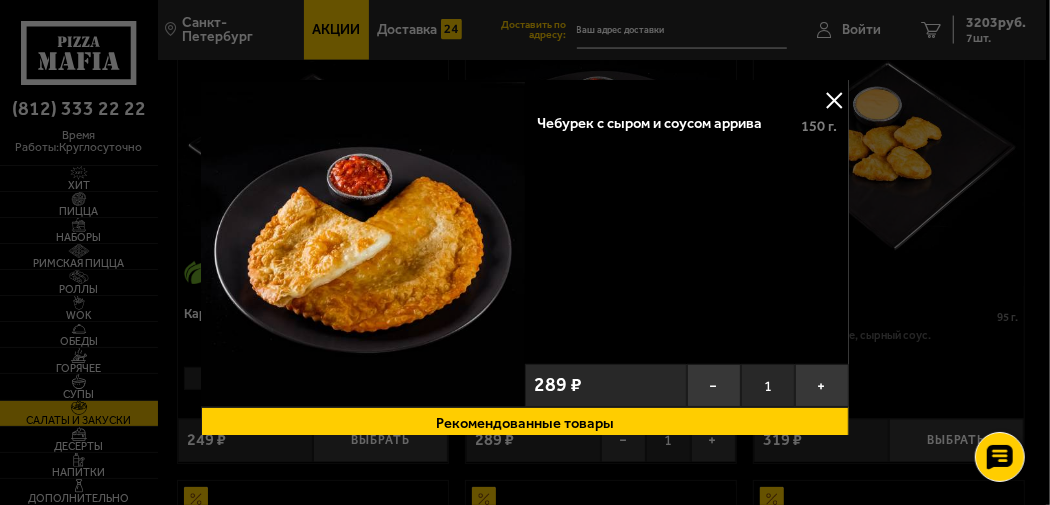 click on "Чебурек с сыром и соусом аррива  150   г ." at bounding box center (687, 227) 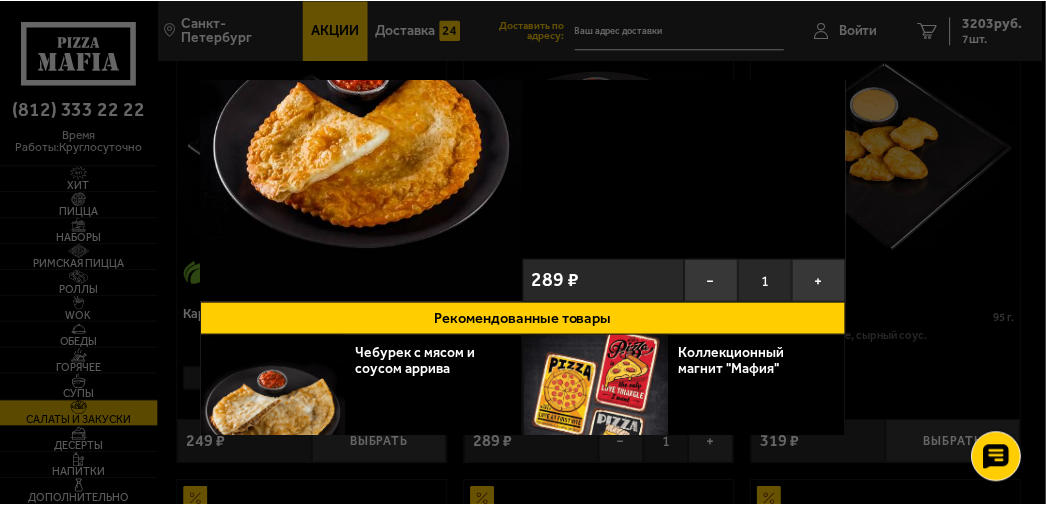 scroll, scrollTop: 175, scrollLeft: 0, axis: vertical 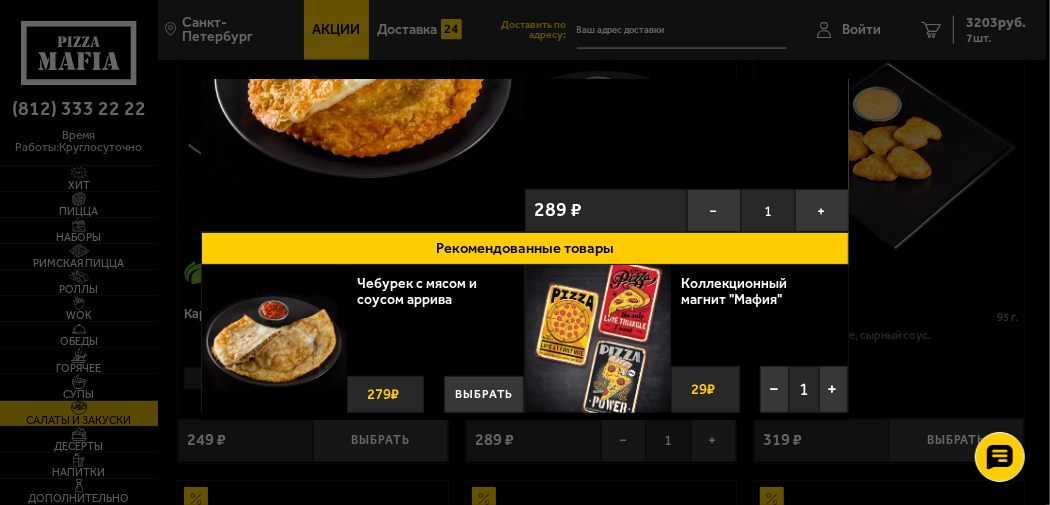 click at bounding box center (525, 252) 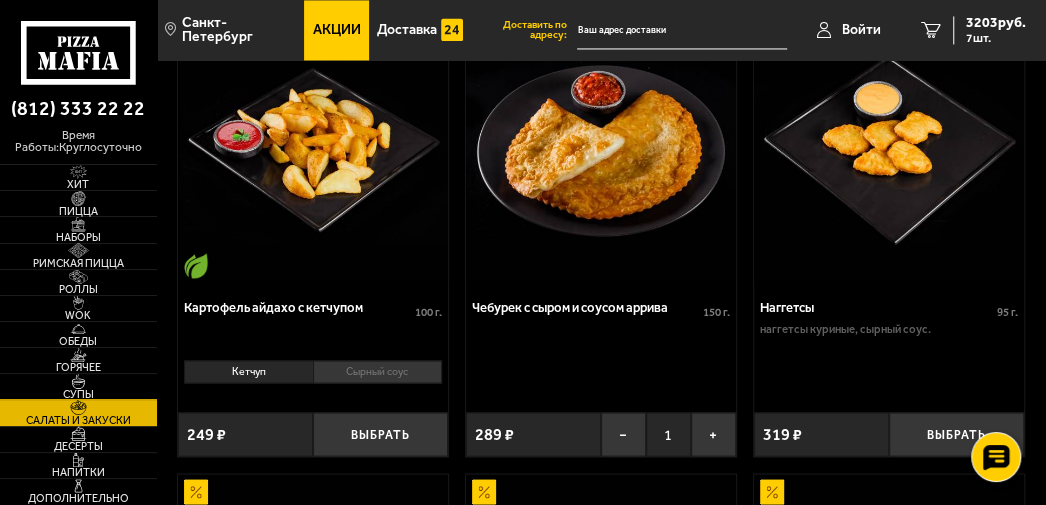 click on "Супы" at bounding box center (78, 394) 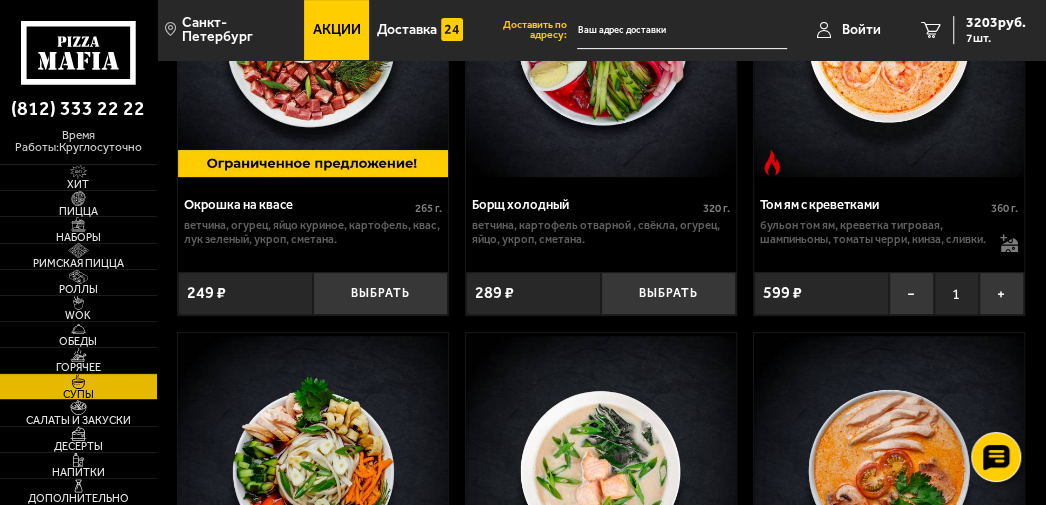 scroll, scrollTop: 400, scrollLeft: 0, axis: vertical 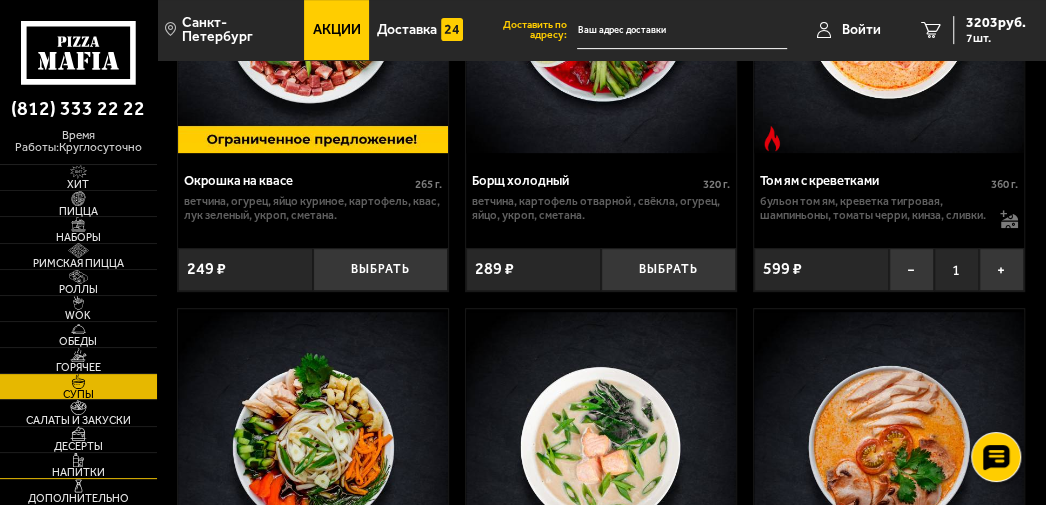 click on "Напитки" at bounding box center [78, 472] 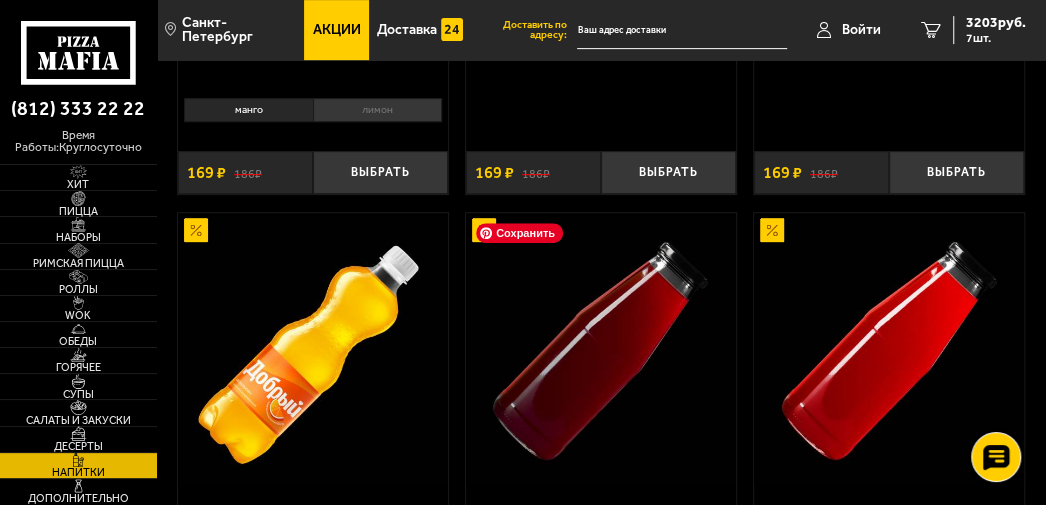 scroll, scrollTop: 500, scrollLeft: 0, axis: vertical 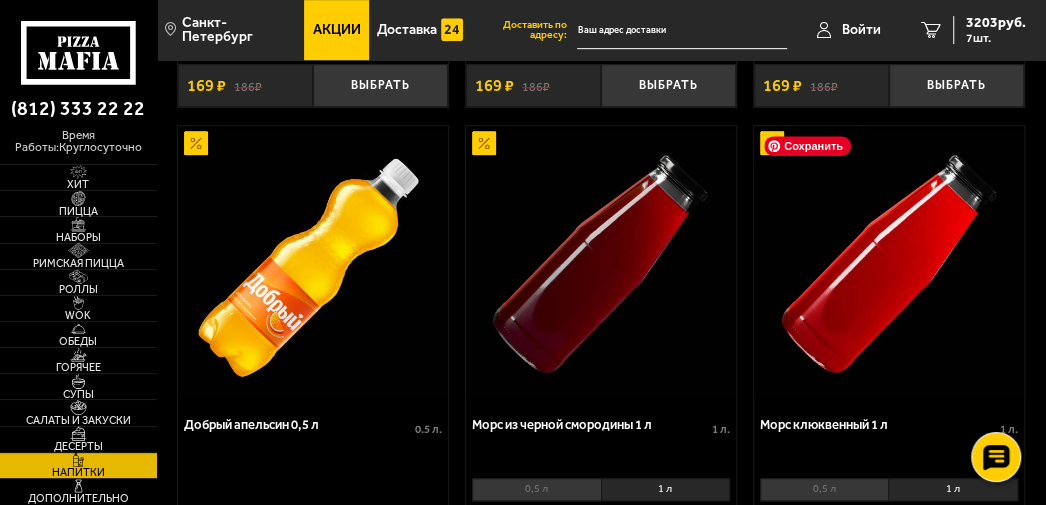 click at bounding box center (889, 263) 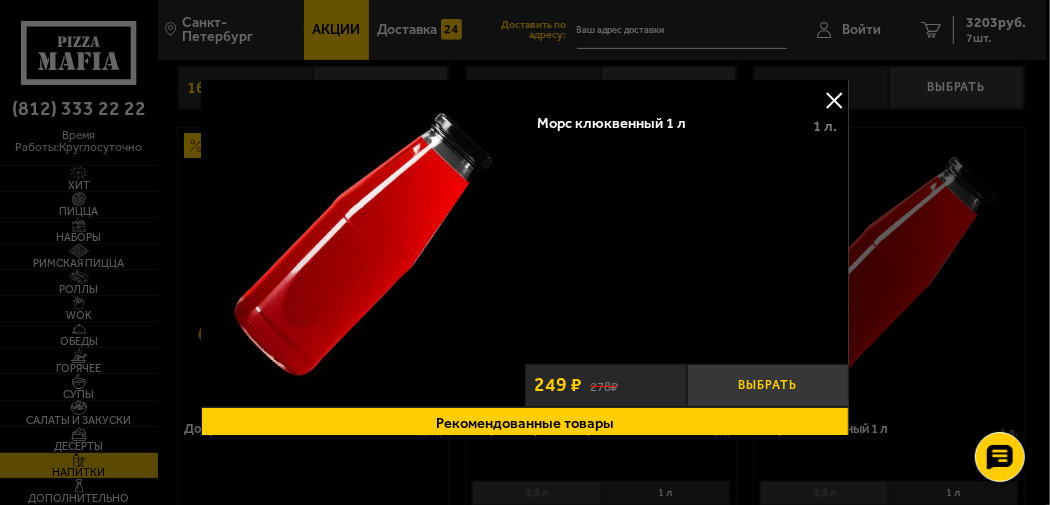 click on "Выбрать" at bounding box center [768, 385] 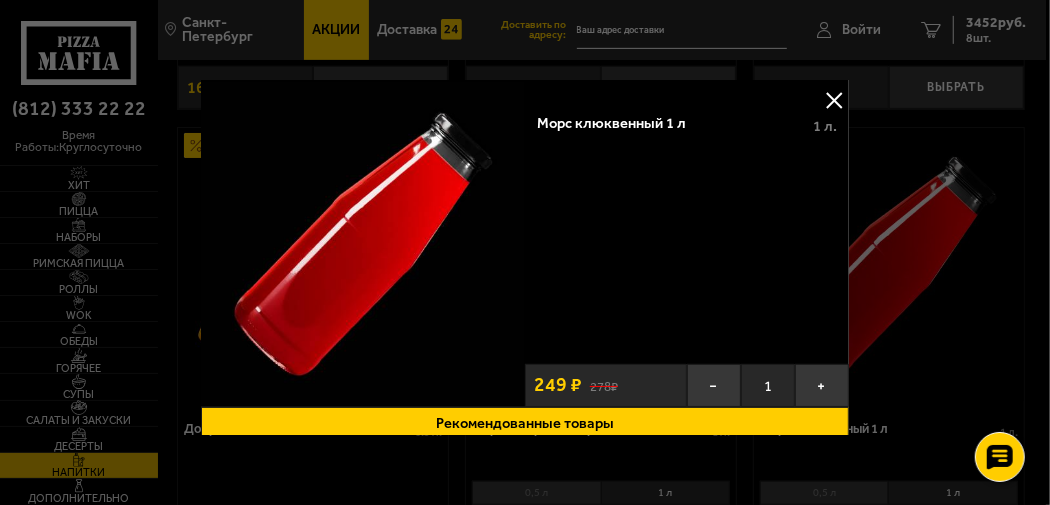 click at bounding box center (525, 252) 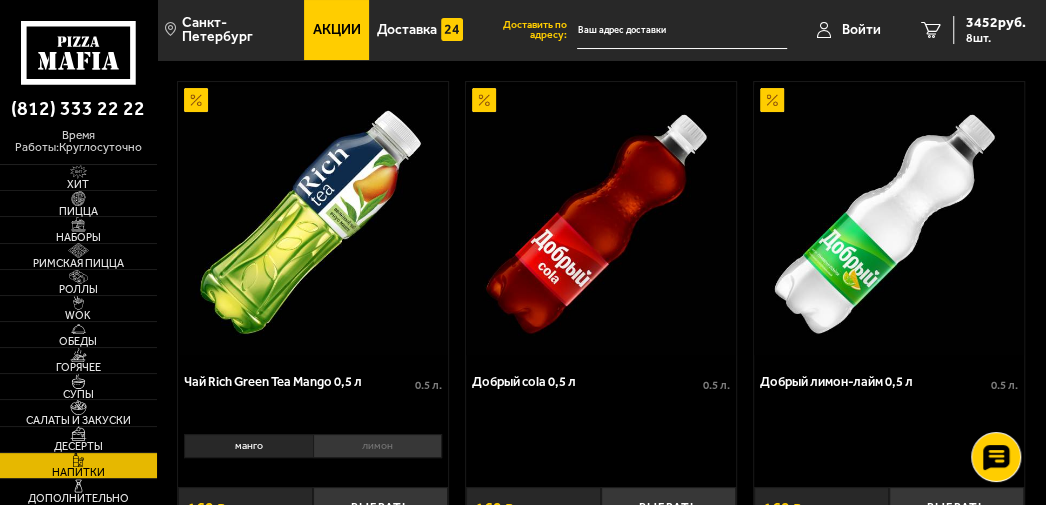 scroll, scrollTop: 0, scrollLeft: 0, axis: both 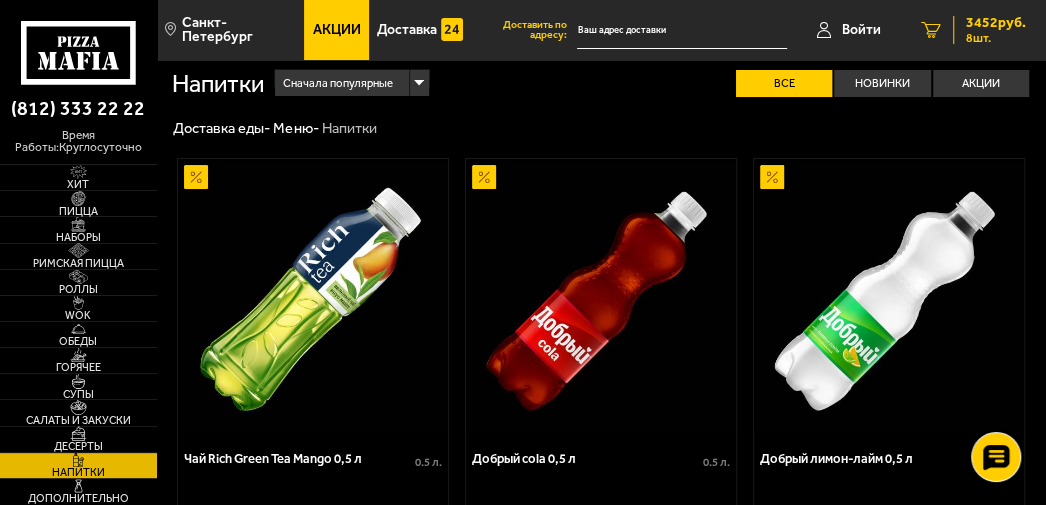 click on "8" at bounding box center [931, 30] 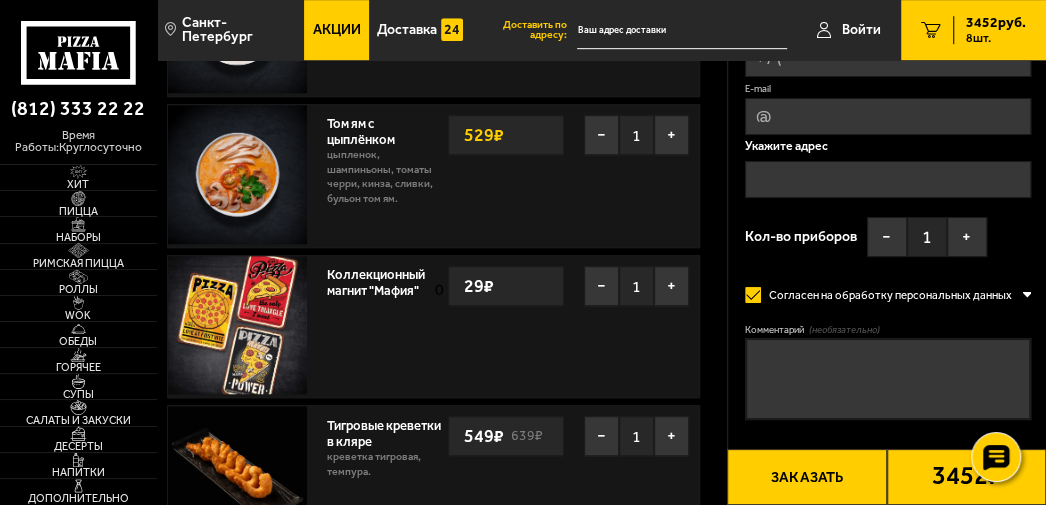 scroll, scrollTop: 600, scrollLeft: 0, axis: vertical 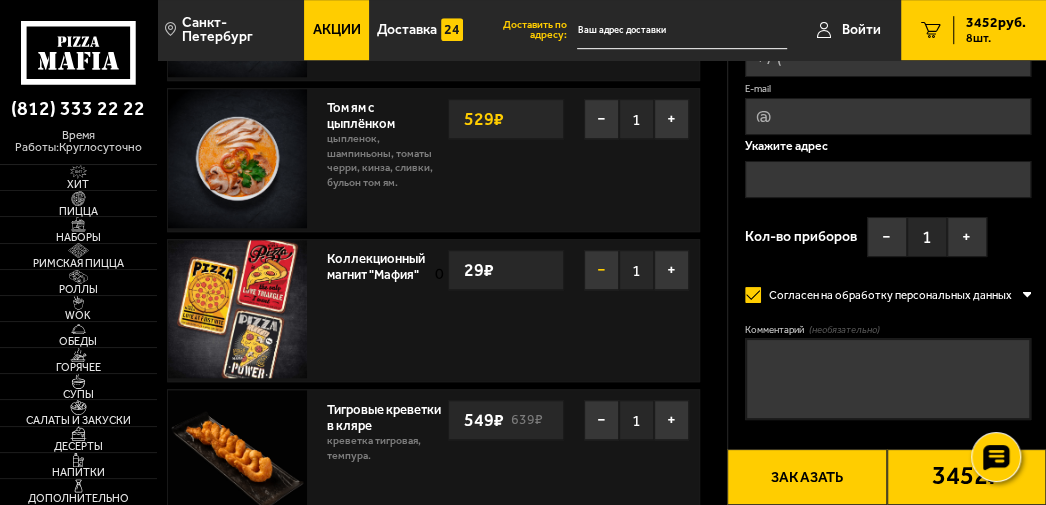 click on "−" at bounding box center (601, 270) 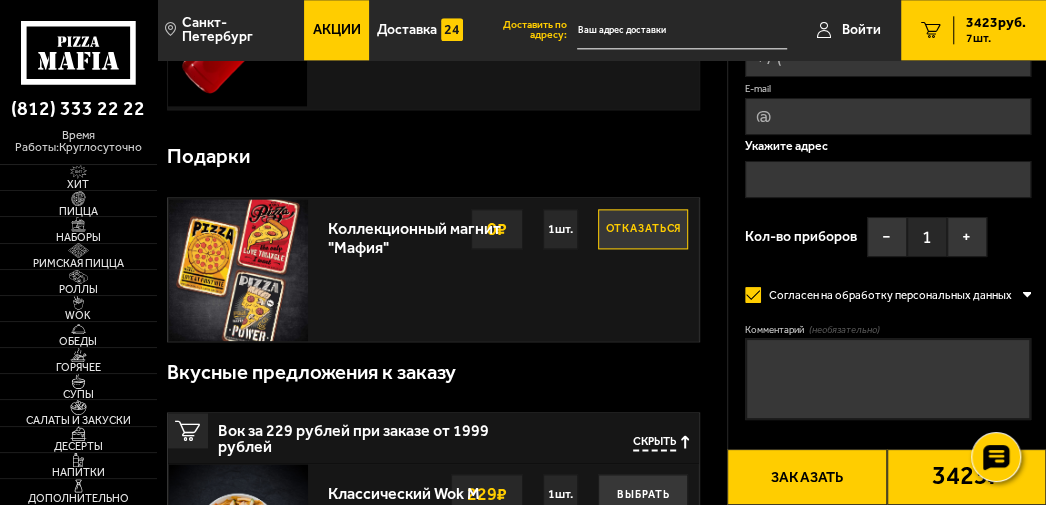 scroll, scrollTop: 1200, scrollLeft: 0, axis: vertical 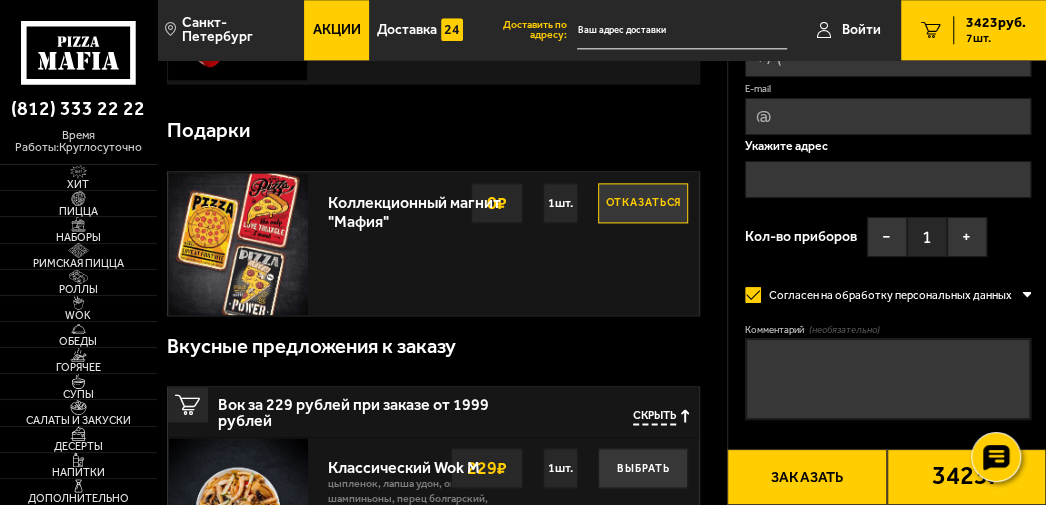 click on "Отказаться" at bounding box center (643, 203) 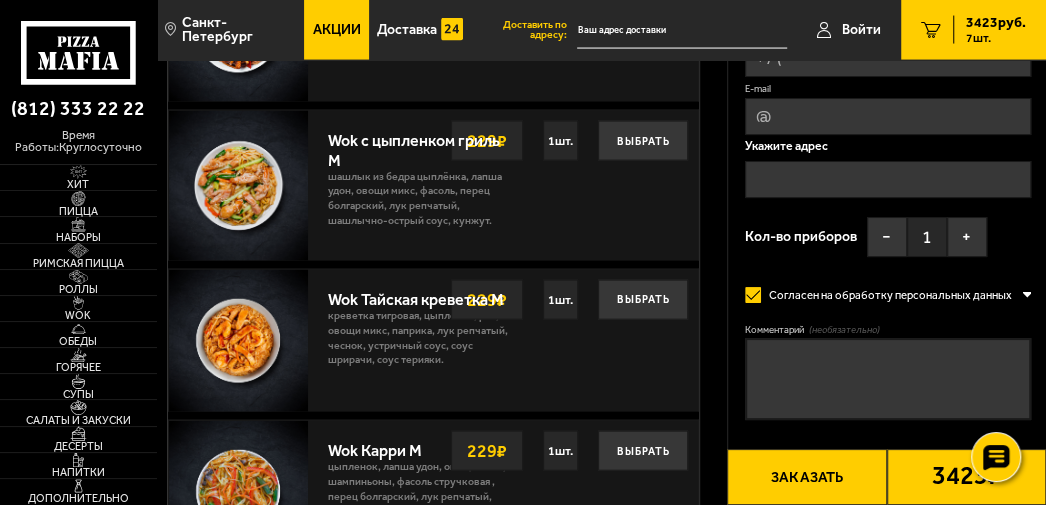 scroll, scrollTop: 2000, scrollLeft: 0, axis: vertical 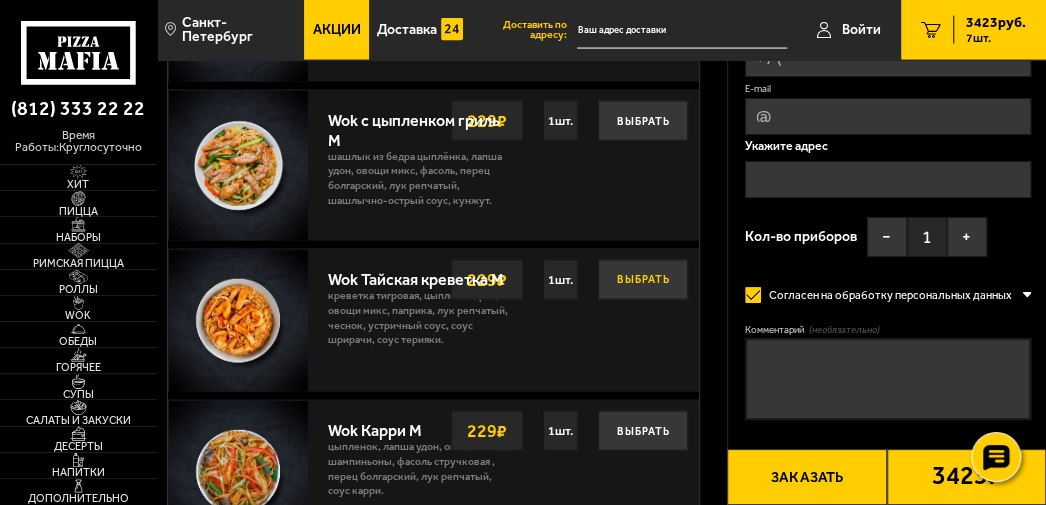 click on "Выбрать" at bounding box center [643, 280] 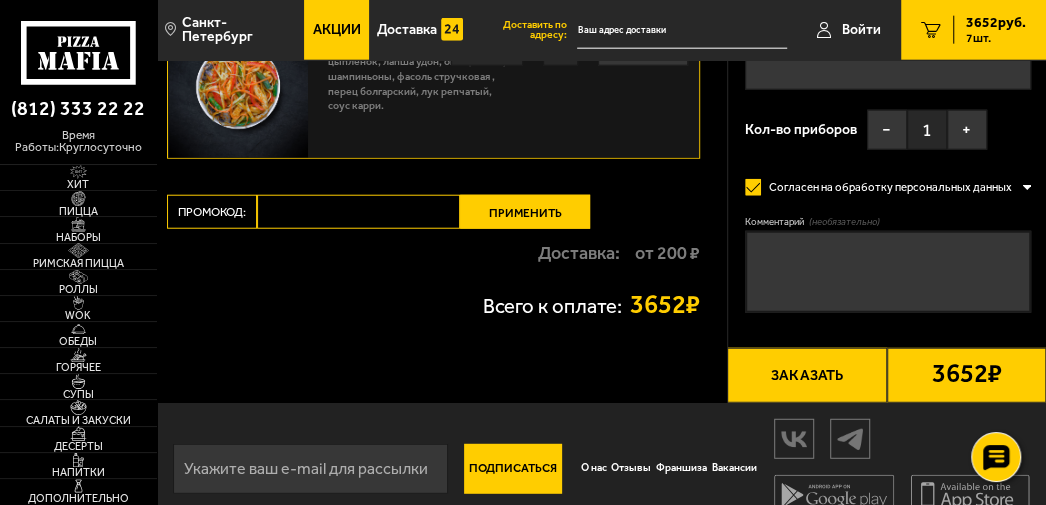 scroll, scrollTop: 2400, scrollLeft: 0, axis: vertical 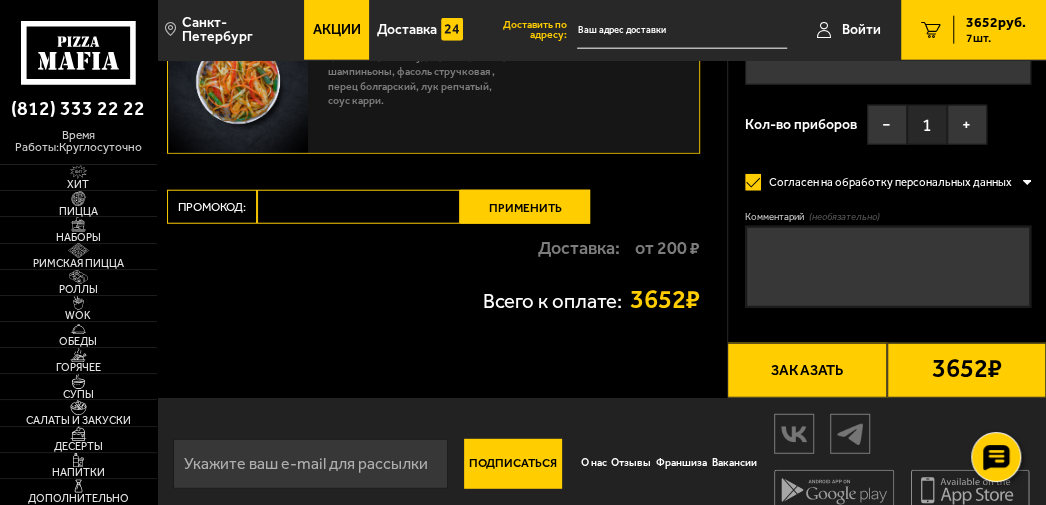 click on "Заказать" at bounding box center (806, 371) 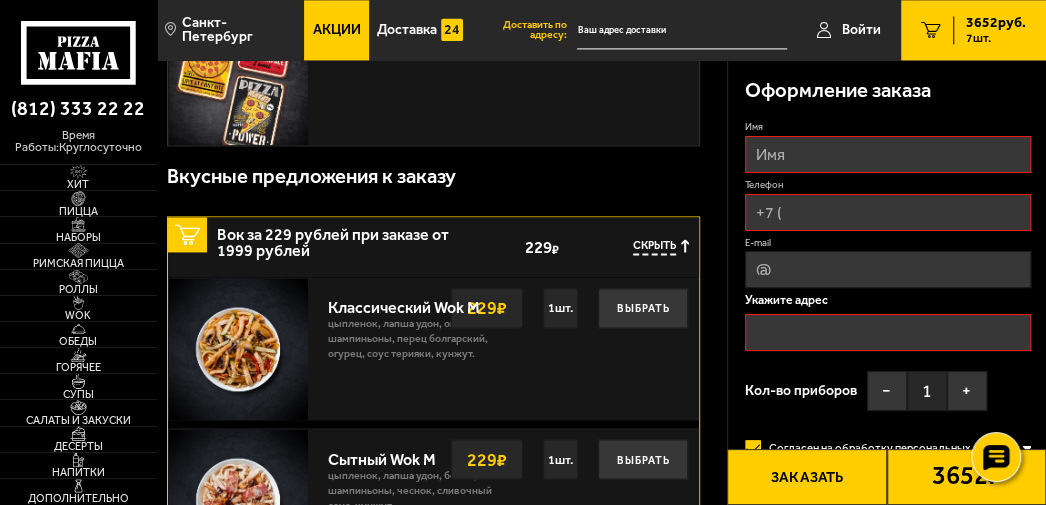 scroll, scrollTop: 1170, scrollLeft: 0, axis: vertical 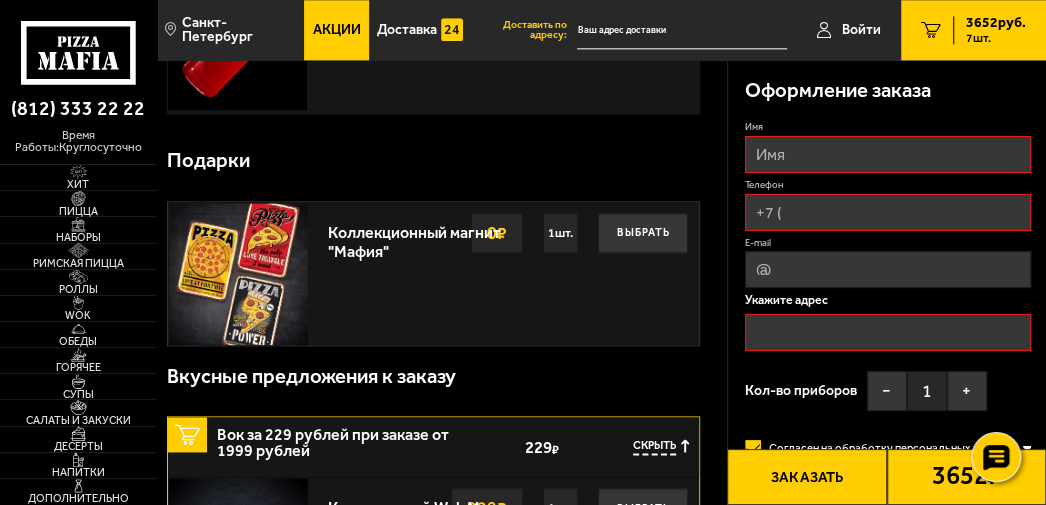 click on "Имя" at bounding box center [888, 154] 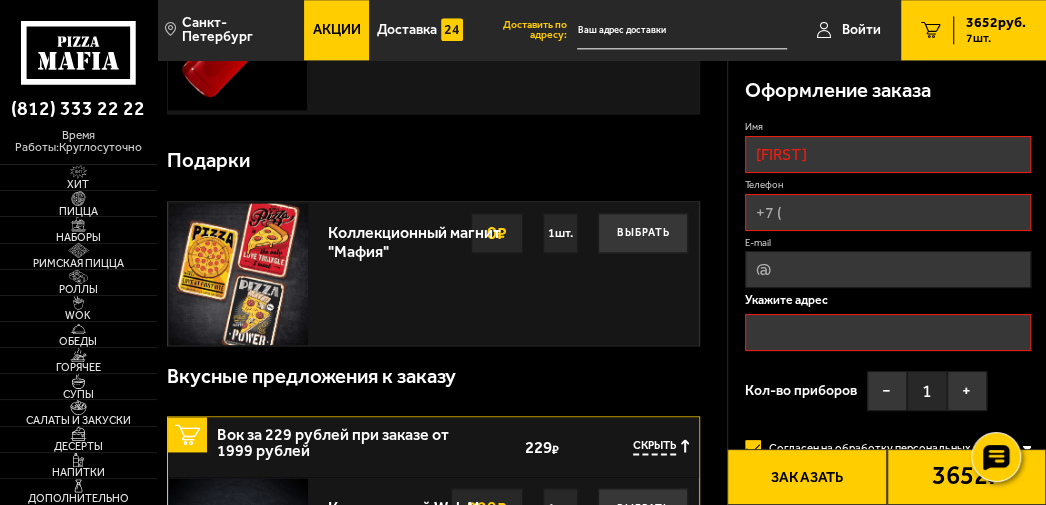 type on "[PHONE]" 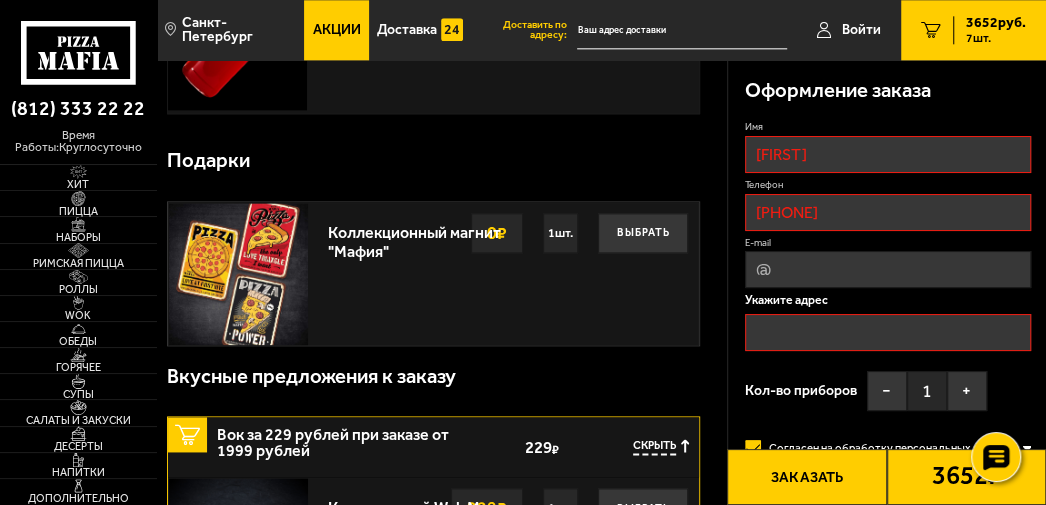 type on "[EMAIL]" 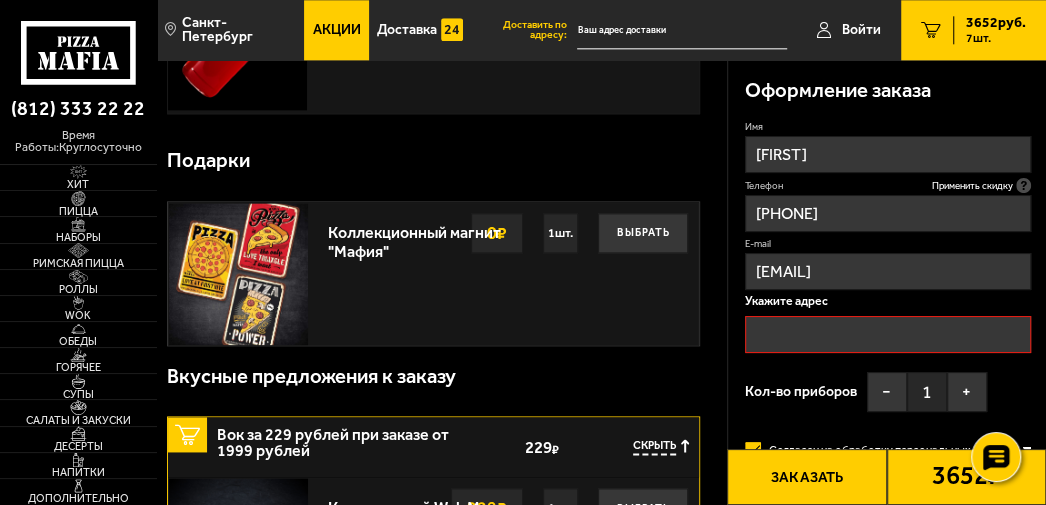 click at bounding box center [888, 334] 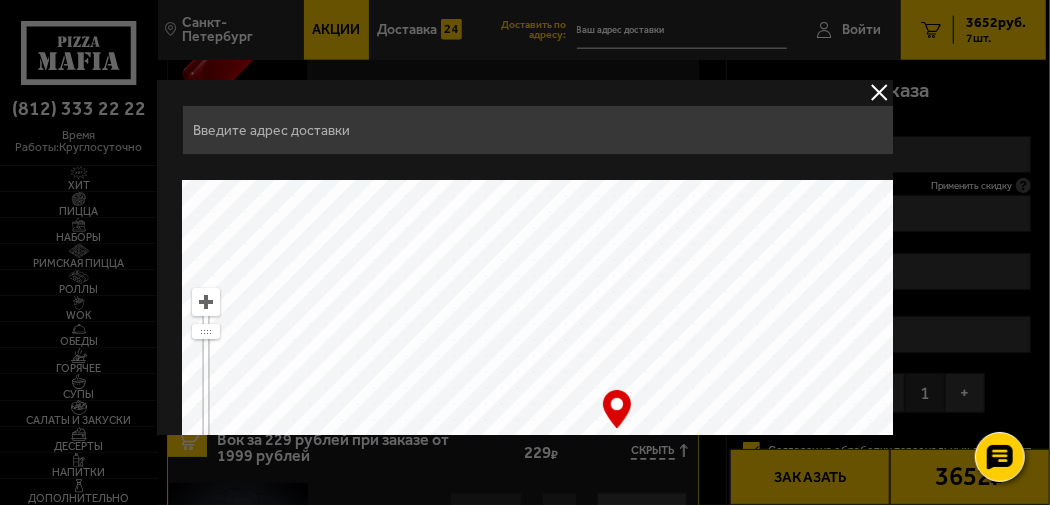 click at bounding box center [880, 92] 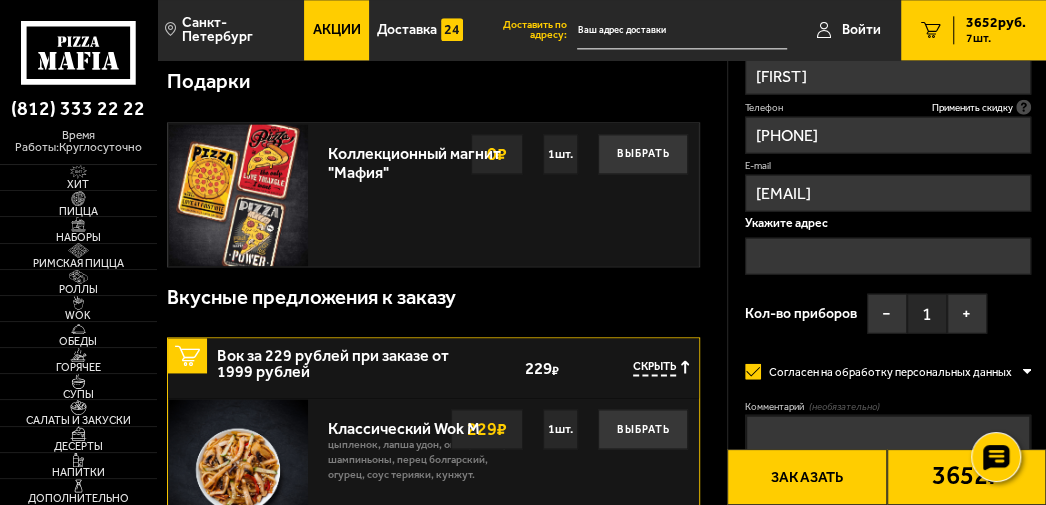 scroll, scrollTop: 1270, scrollLeft: 0, axis: vertical 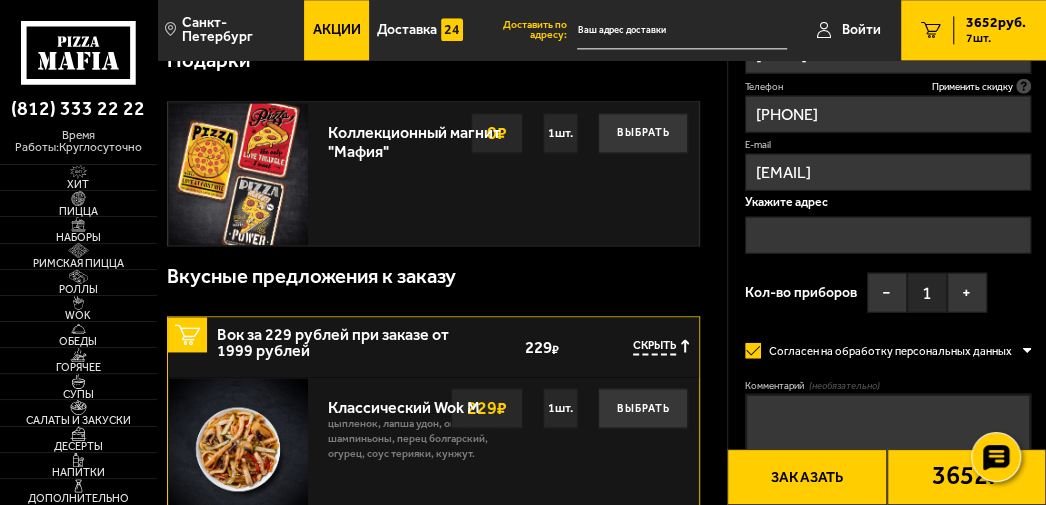 click at bounding box center (888, 234) 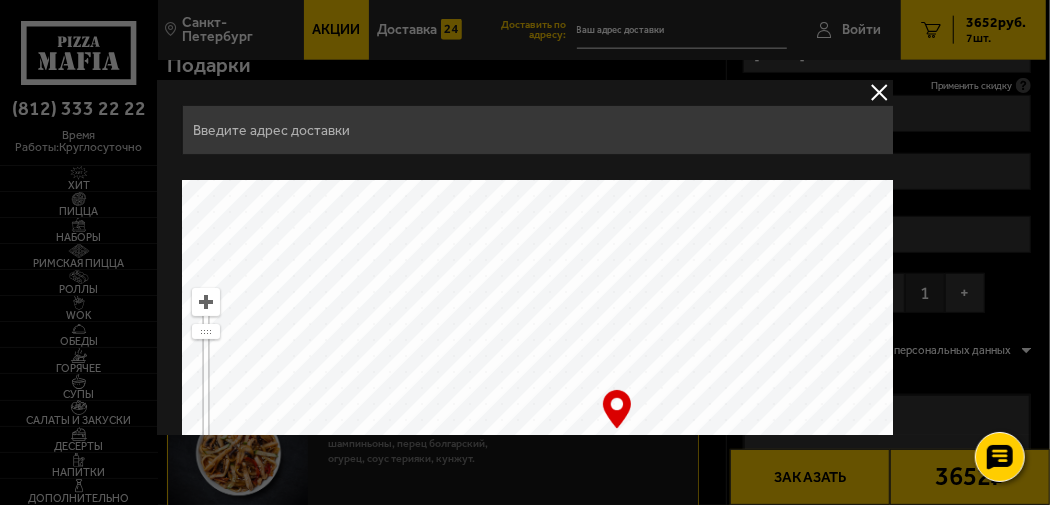 click at bounding box center (543, 130) 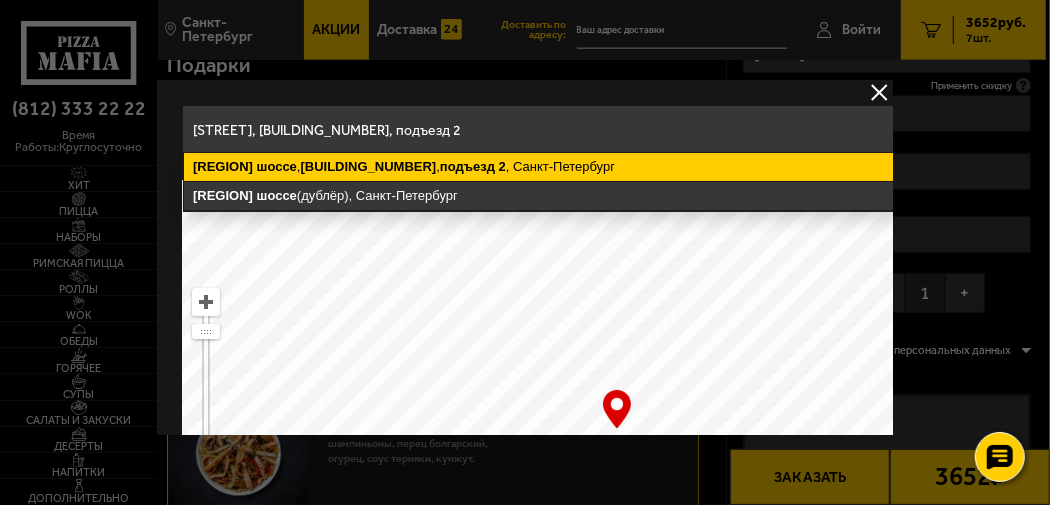 click on "[STREET], [BUILDING_NUMBER], подъезд 2, [CITY]" at bounding box center [544, 167] 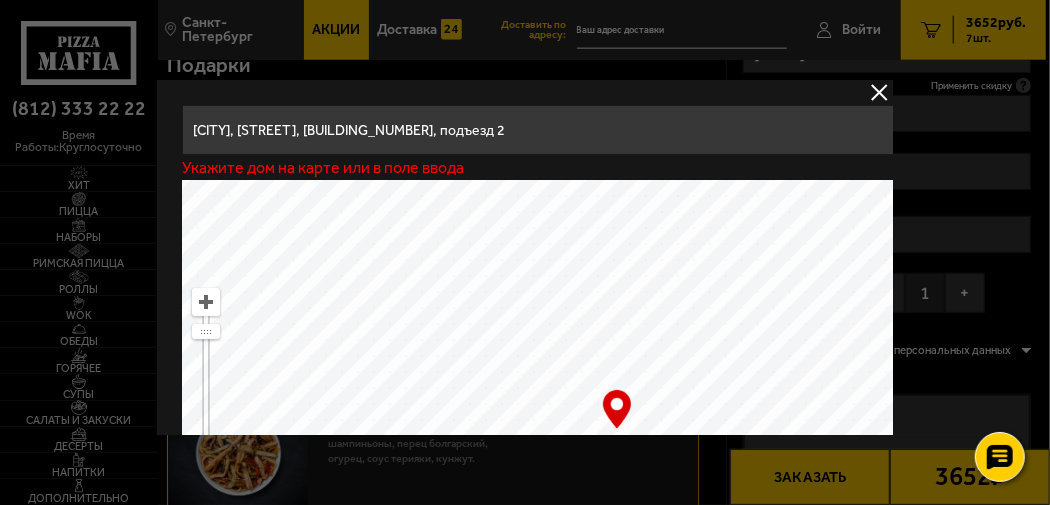 type on "[STREET], [BUILDING_NUMBER], подъезд 2" 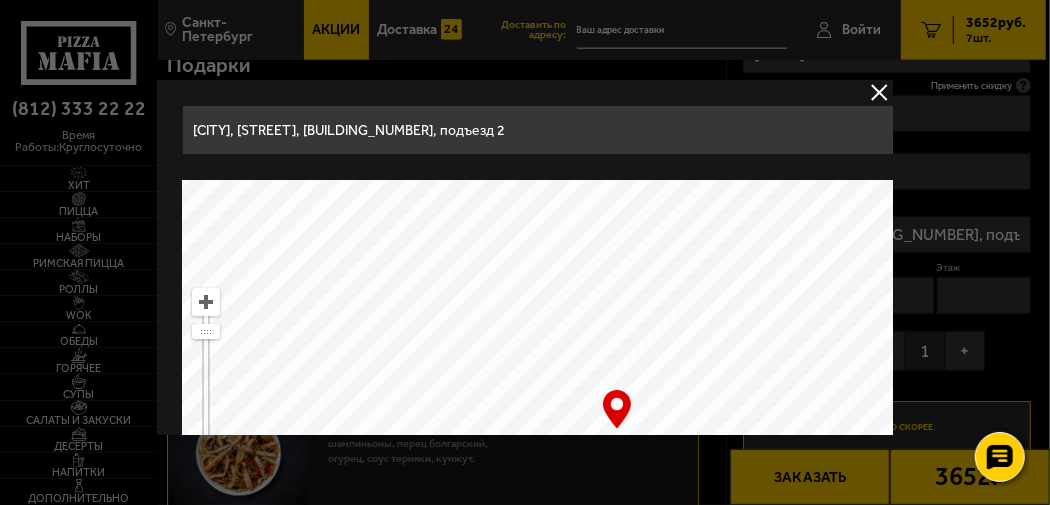 click at bounding box center [880, 92] 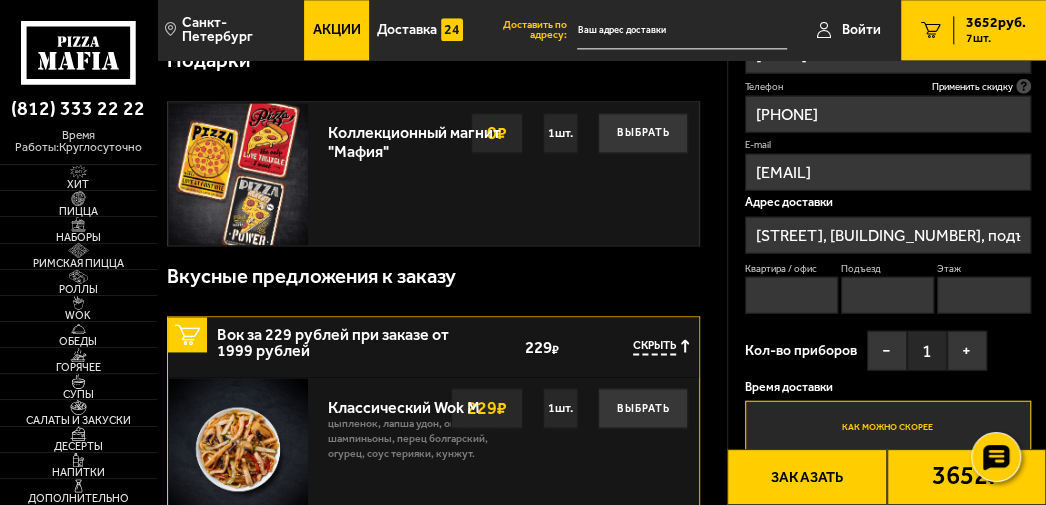 click on "Квартира / офис" at bounding box center [792, 294] 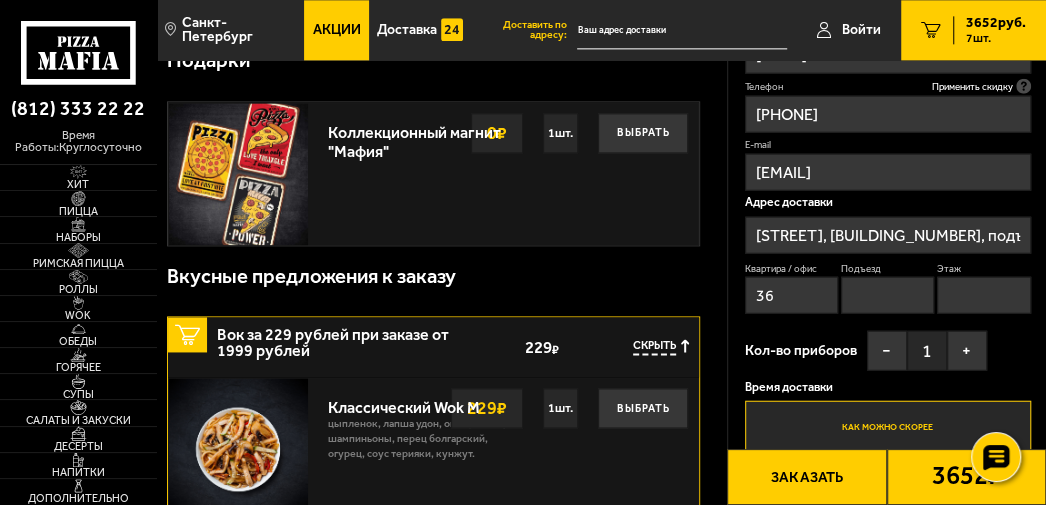 type on "2" 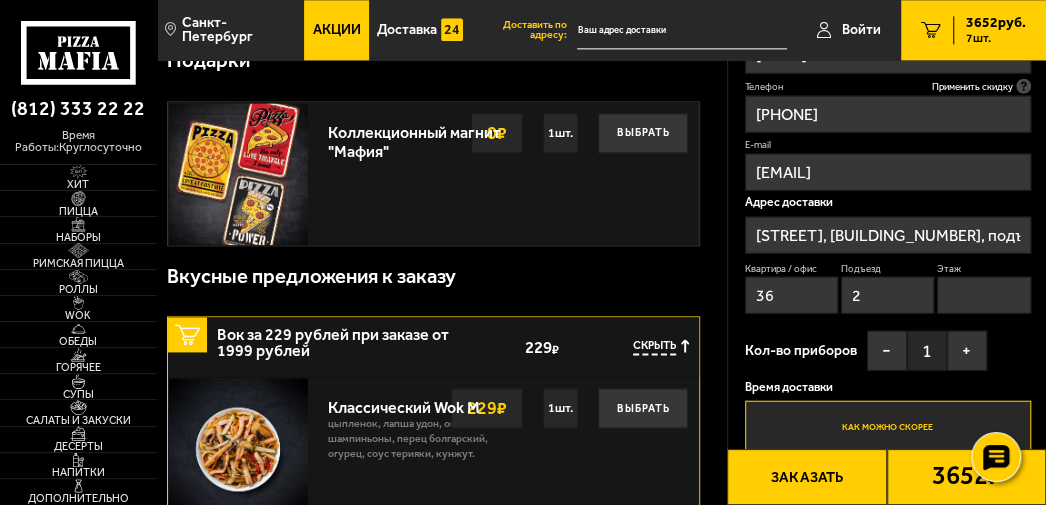 type on "3" 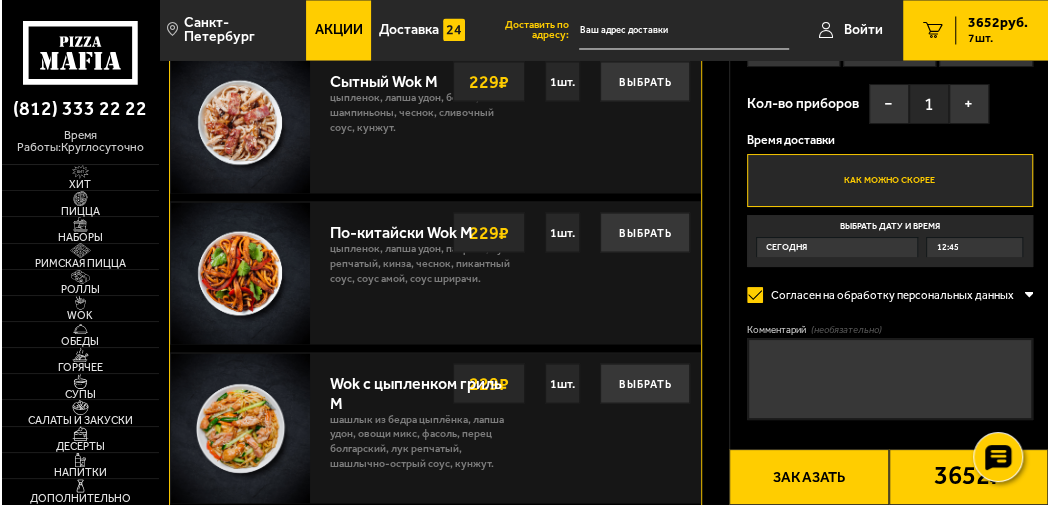 scroll, scrollTop: 1770, scrollLeft: 0, axis: vertical 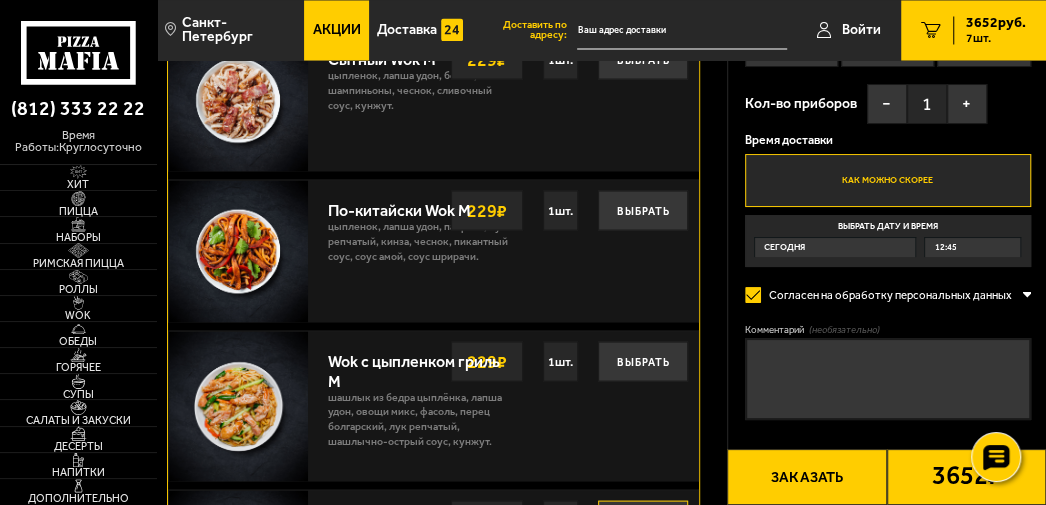 click on "Заказать" at bounding box center (806, 477) 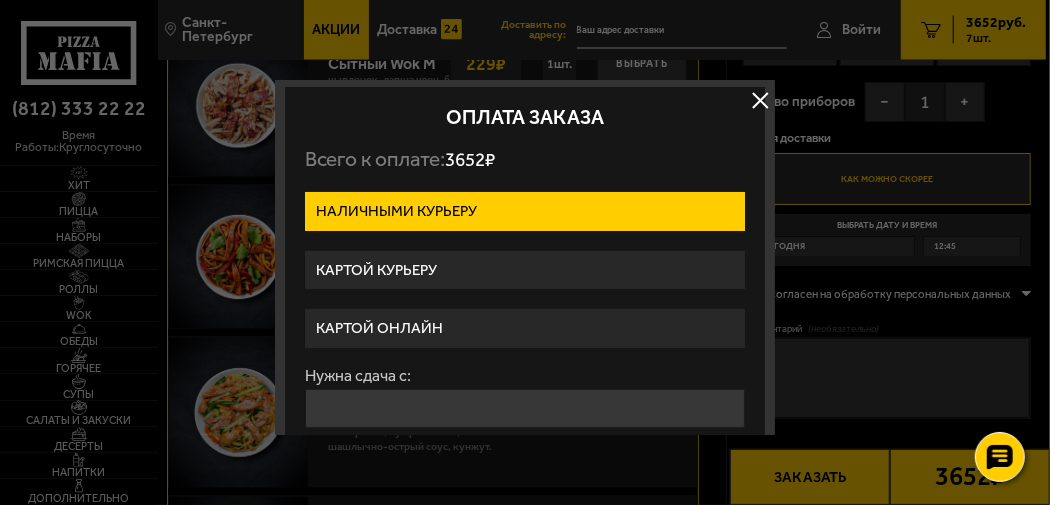 click on "Картой курьеру" at bounding box center [525, 270] 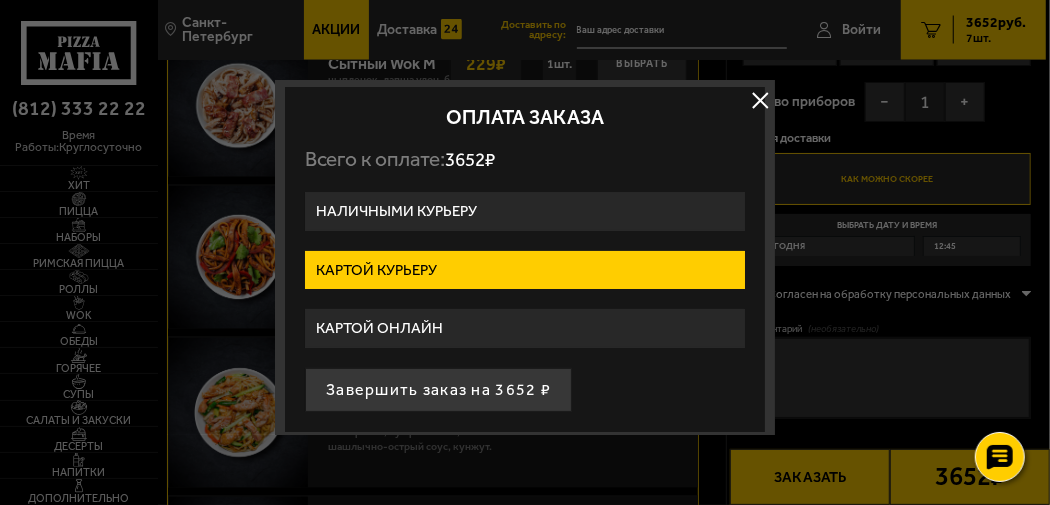 click on "Завершить заказ на 3652 ₽" at bounding box center (438, 390) 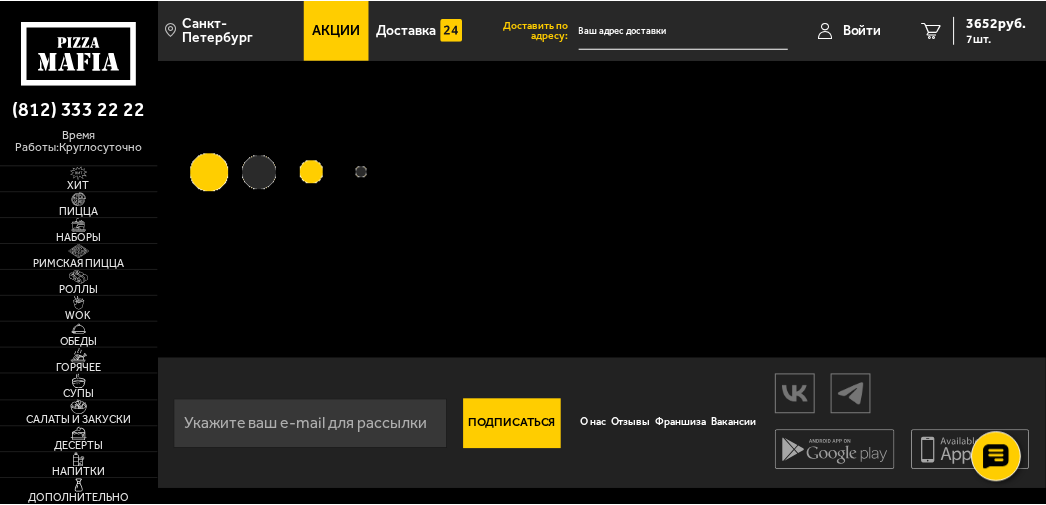 scroll, scrollTop: 0, scrollLeft: 0, axis: both 